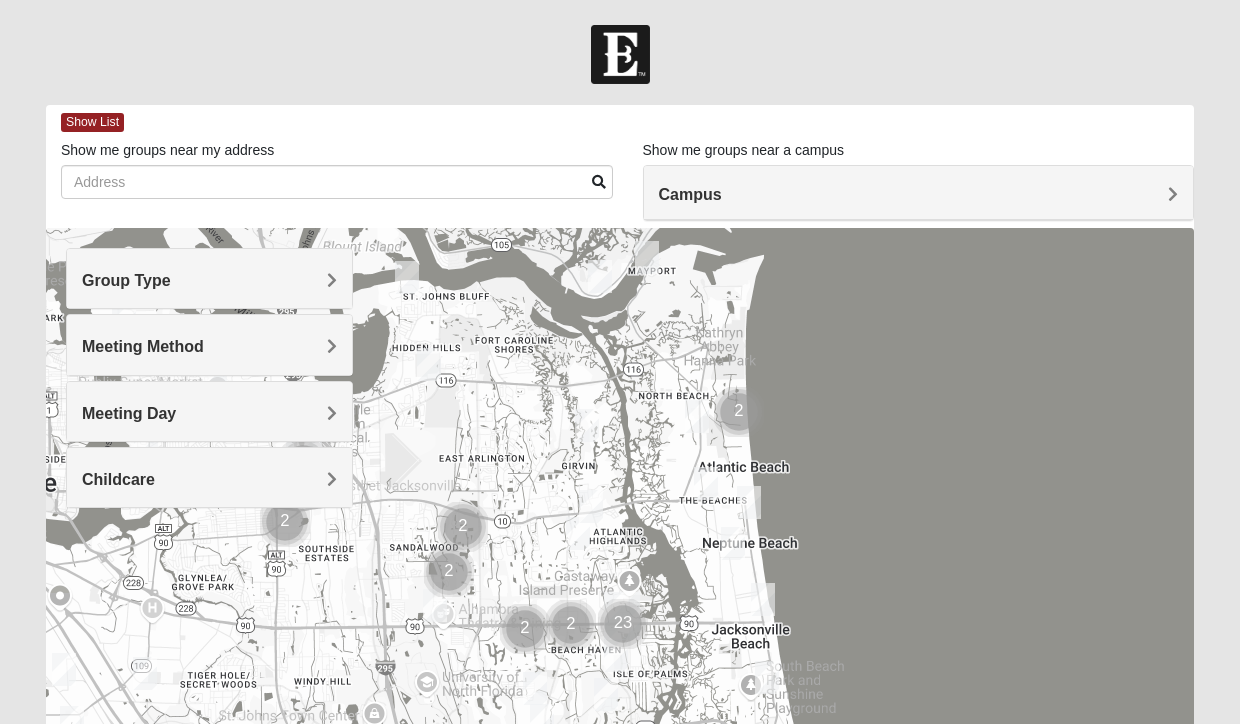 scroll, scrollTop: 0, scrollLeft: 0, axis: both 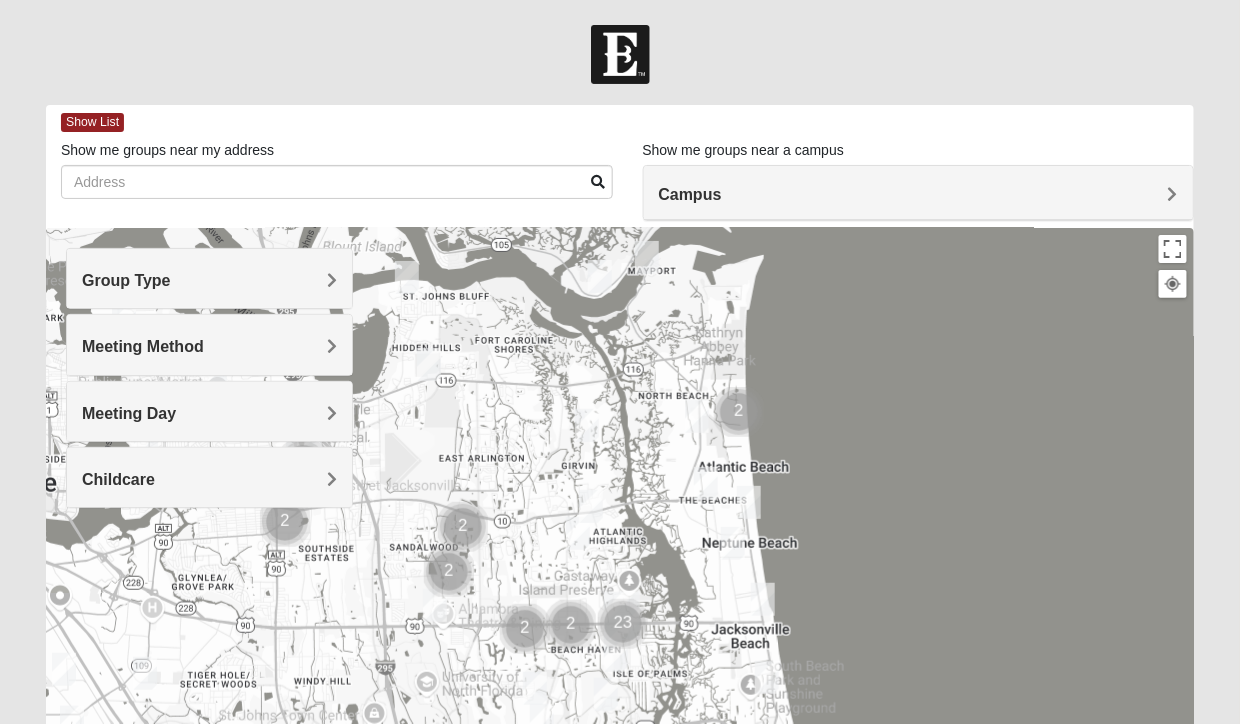 click on "Group Type" at bounding box center (209, 280) 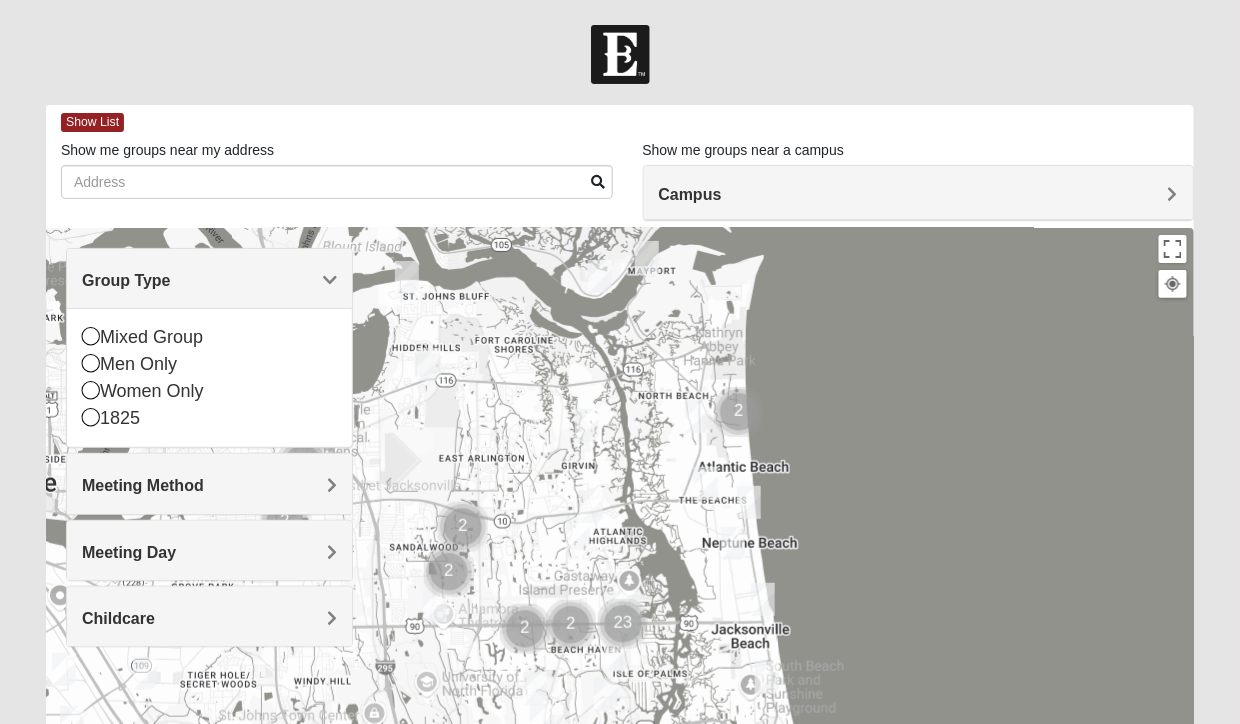 click on "Women Only" at bounding box center (209, 391) 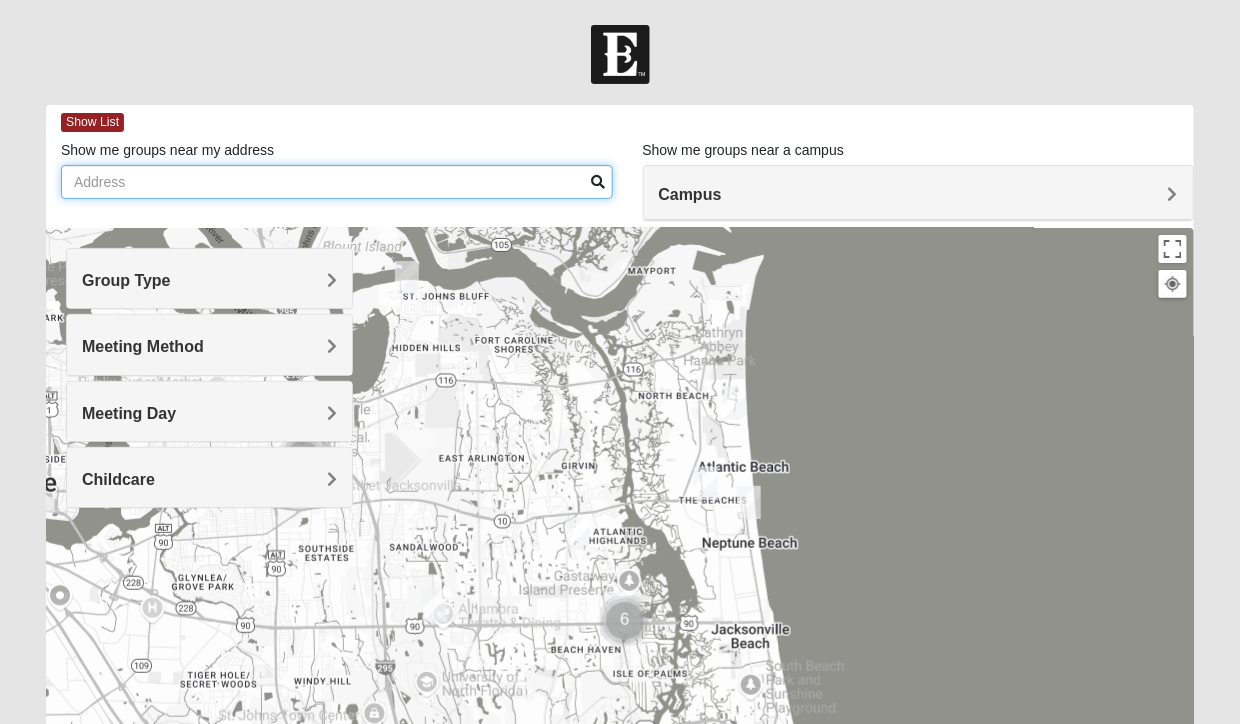 click on "Show me groups near my address" at bounding box center [337, 182] 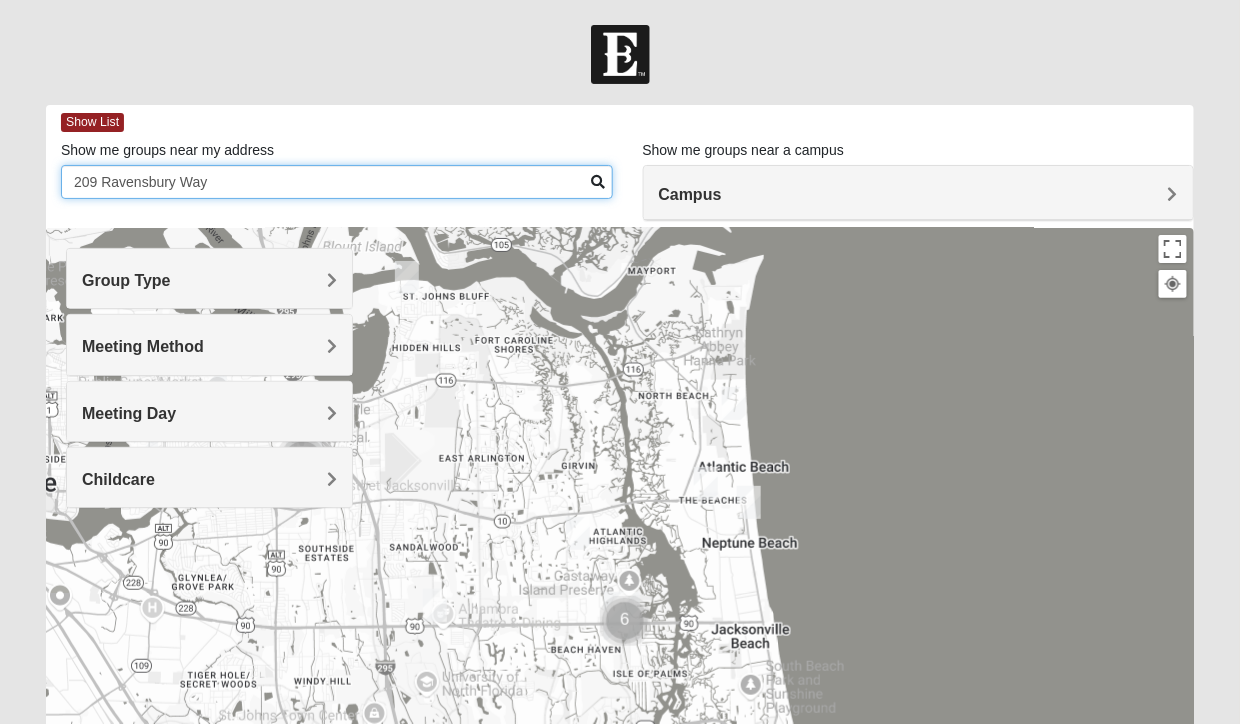 type on "209 Ravensbury Way" 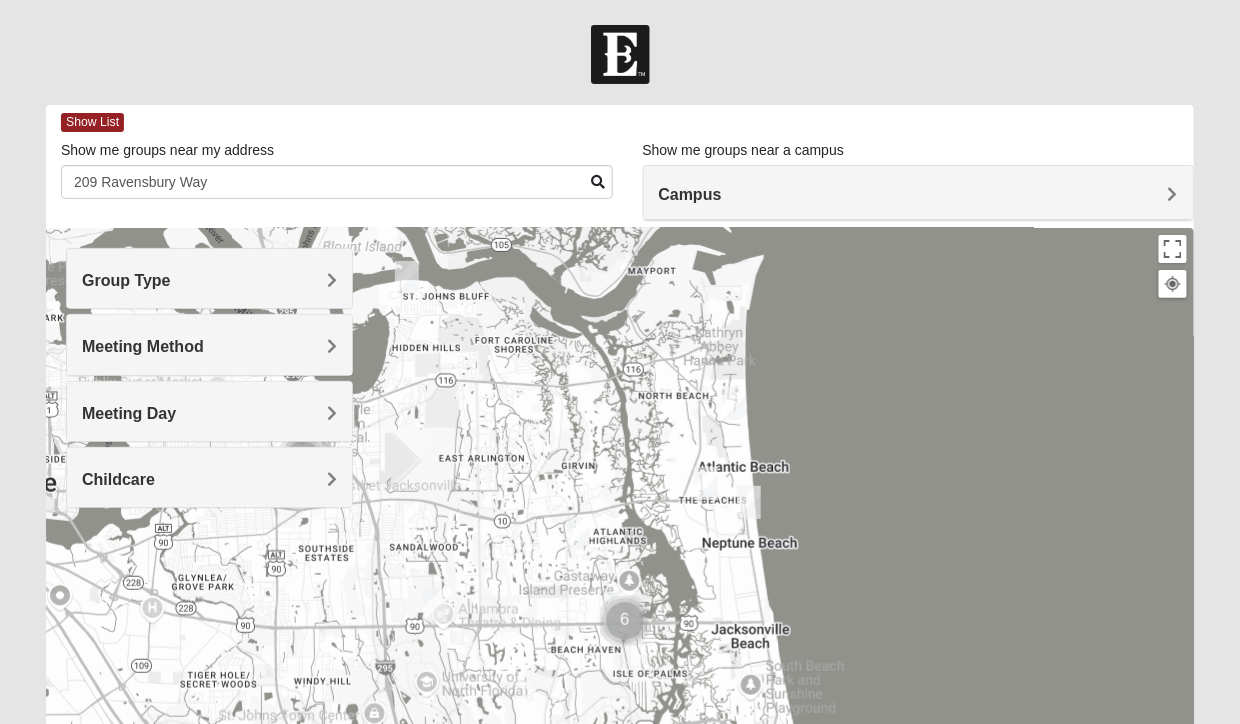click on "Campus" at bounding box center [919, 194] 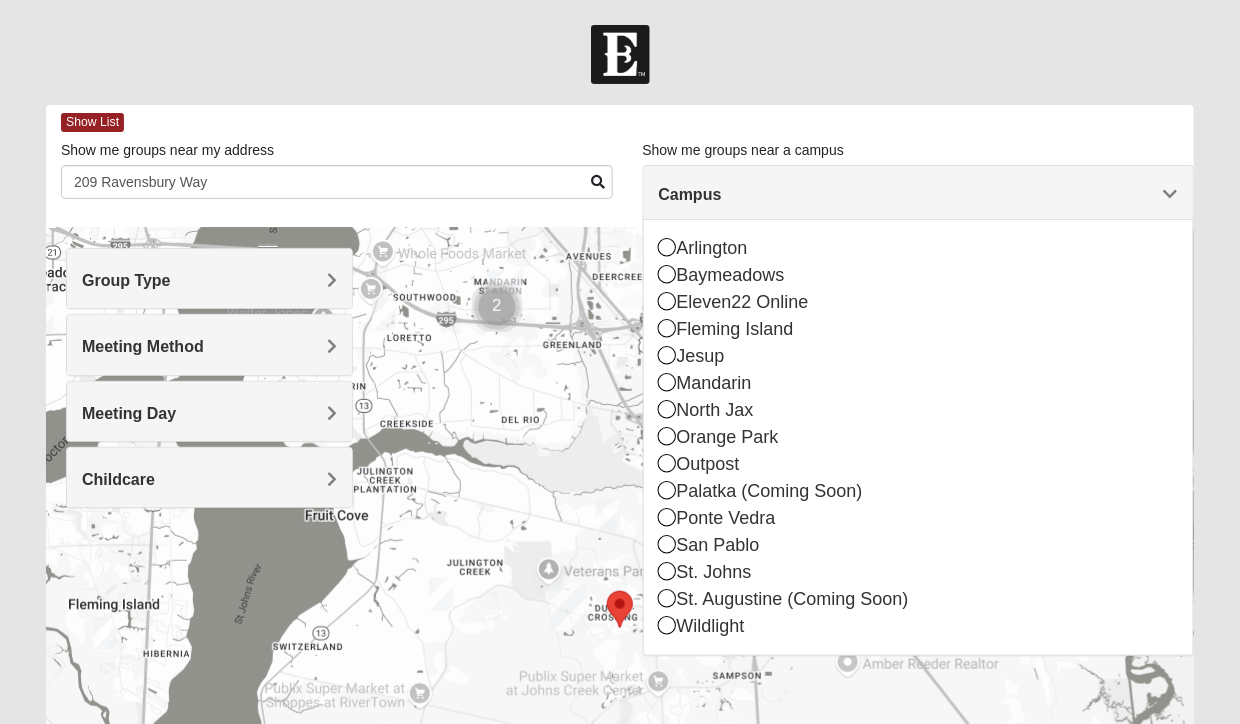 click at bounding box center (668, 571) 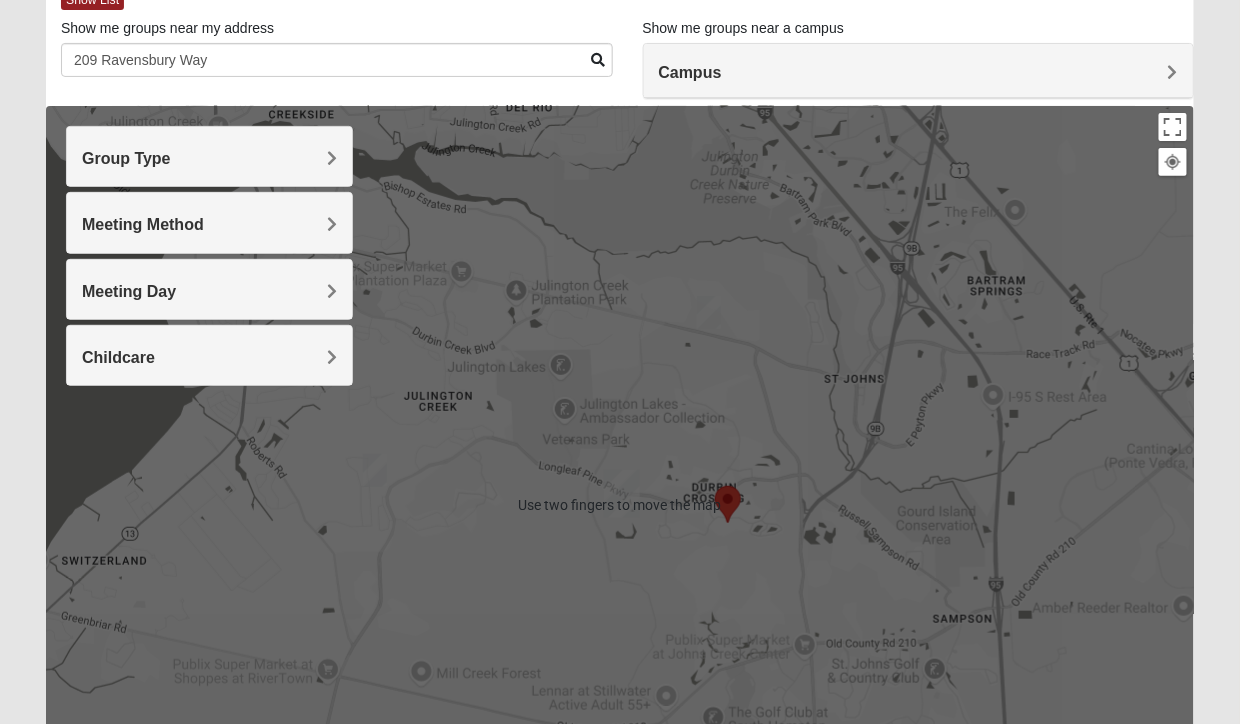 scroll, scrollTop: 126, scrollLeft: 0, axis: vertical 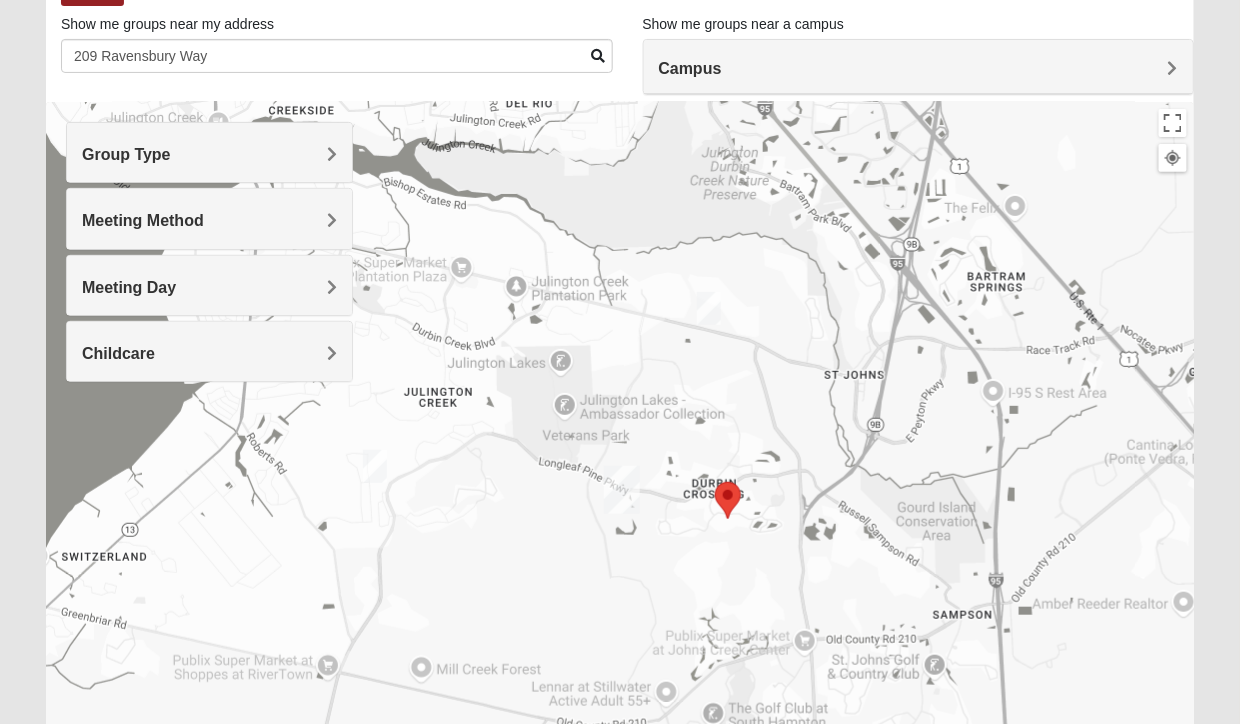 click at bounding box center [375, 466] 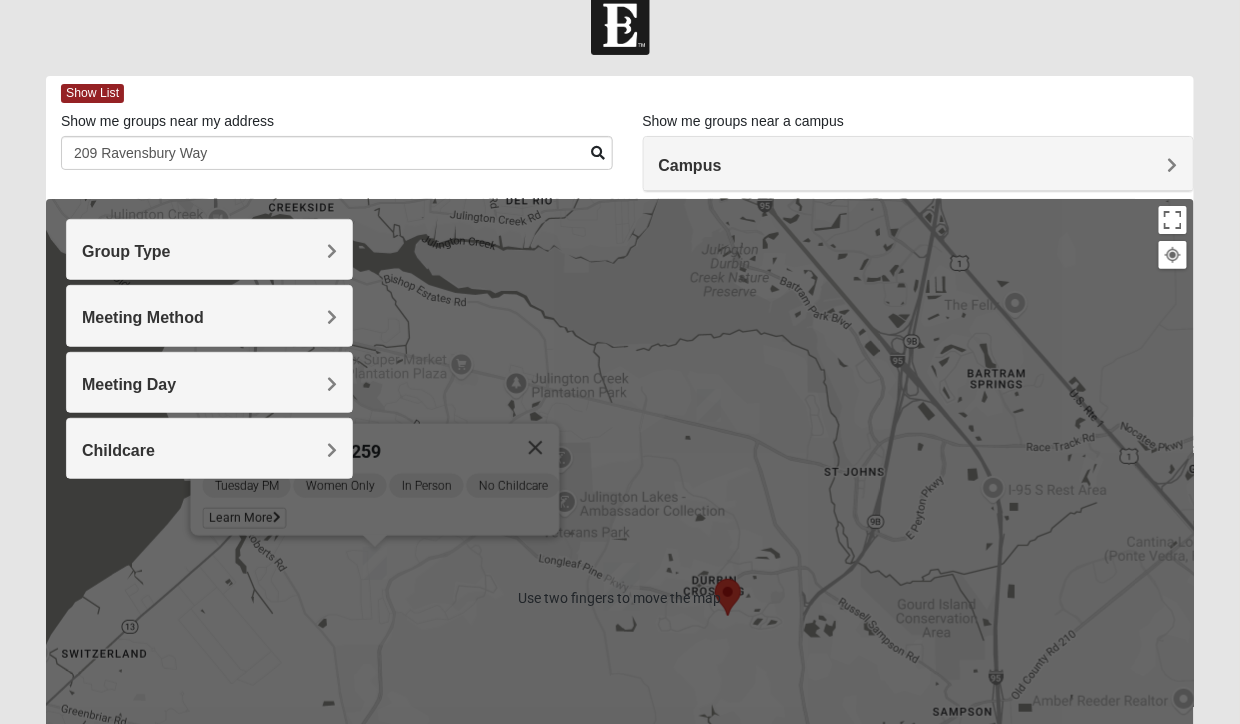 scroll, scrollTop: 29, scrollLeft: 0, axis: vertical 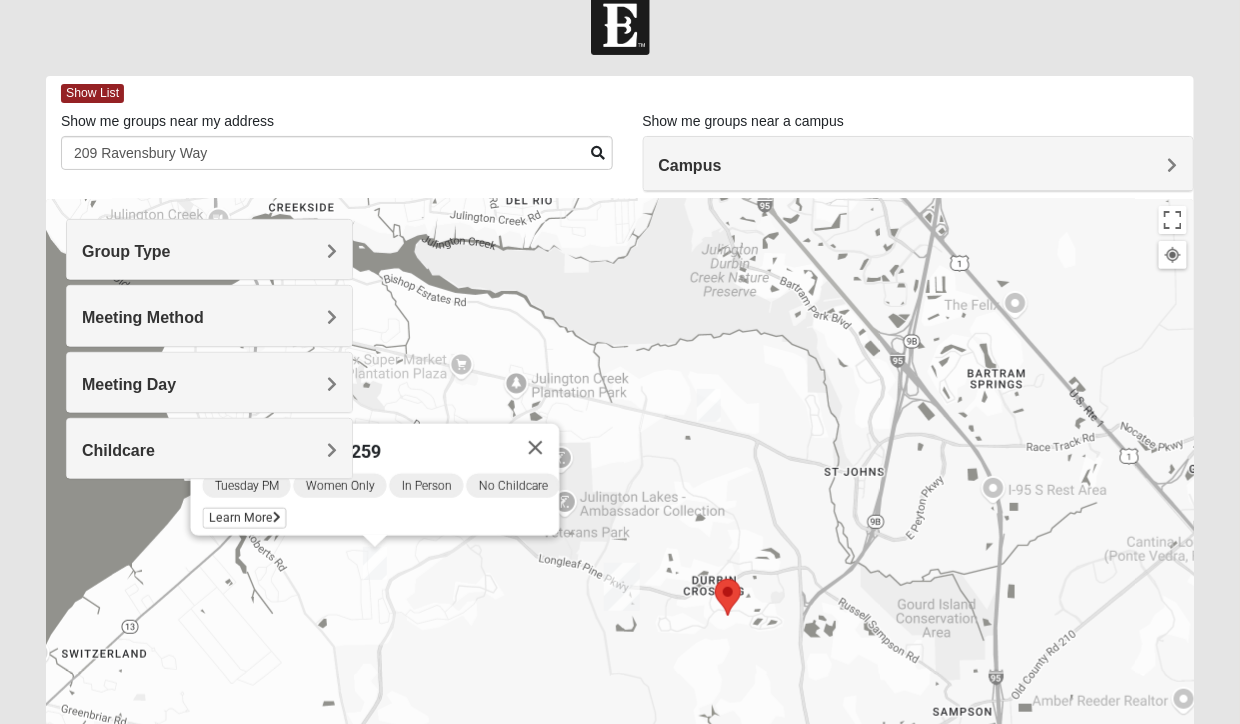 click on "Womens Crane [ZIP] Tuesday PM Women Only In Person No Childcare Learn More" at bounding box center [620, 599] 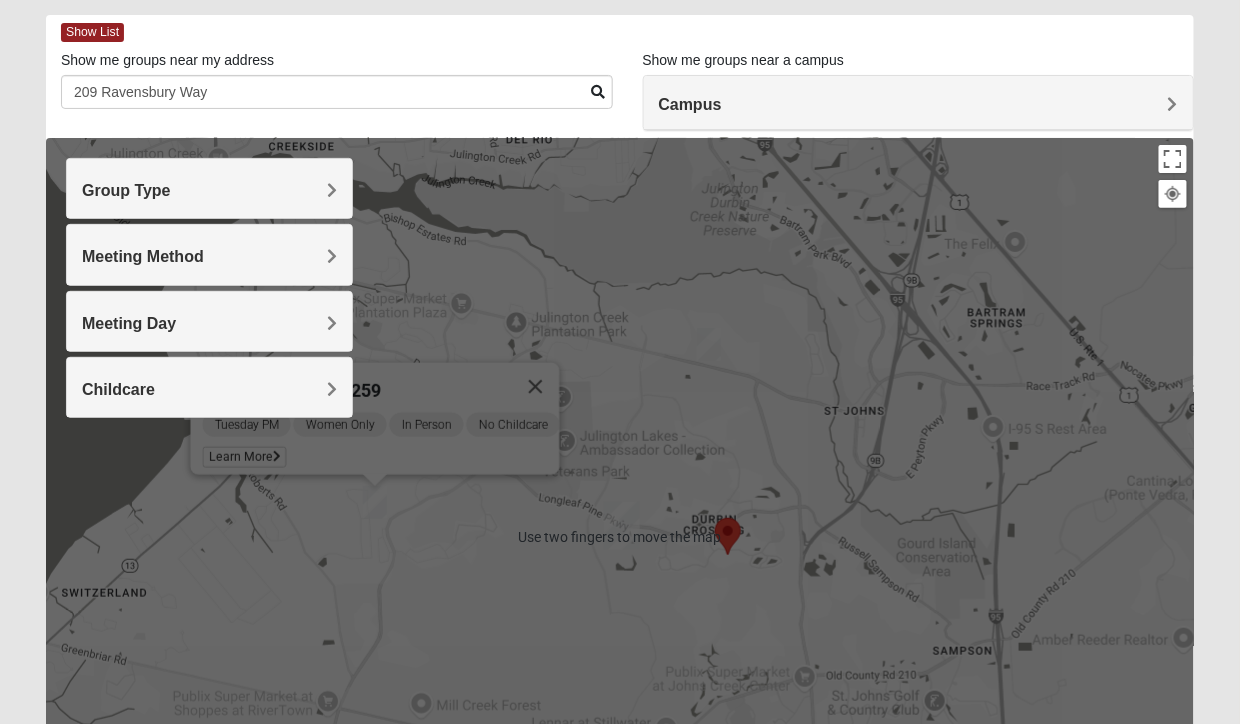 scroll, scrollTop: 80, scrollLeft: 0, axis: vertical 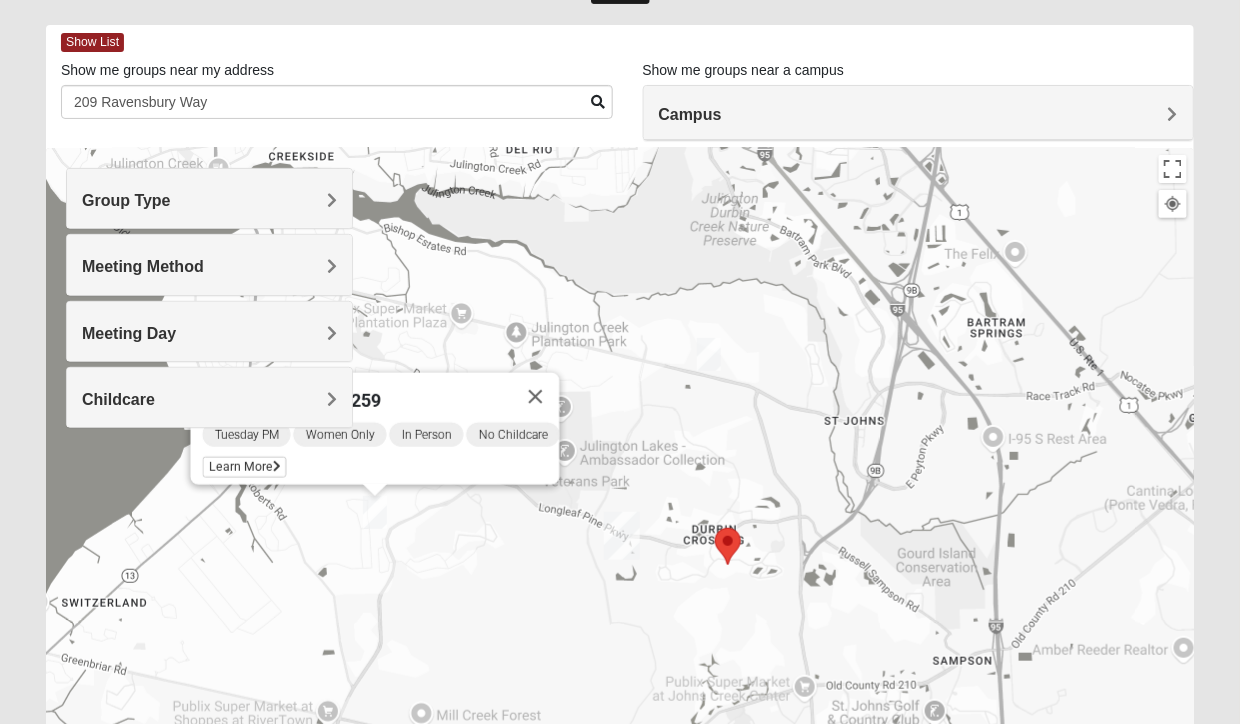 click at bounding box center [536, 397] 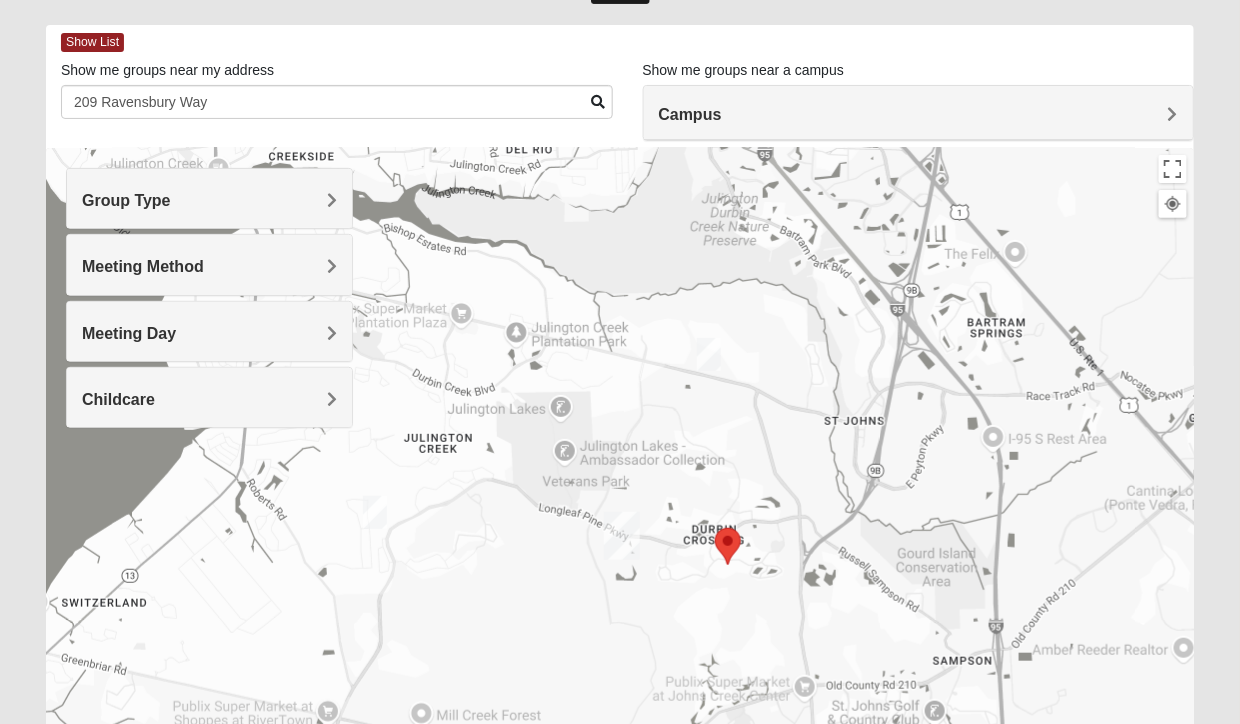 click on "Group Type" at bounding box center [209, 198] 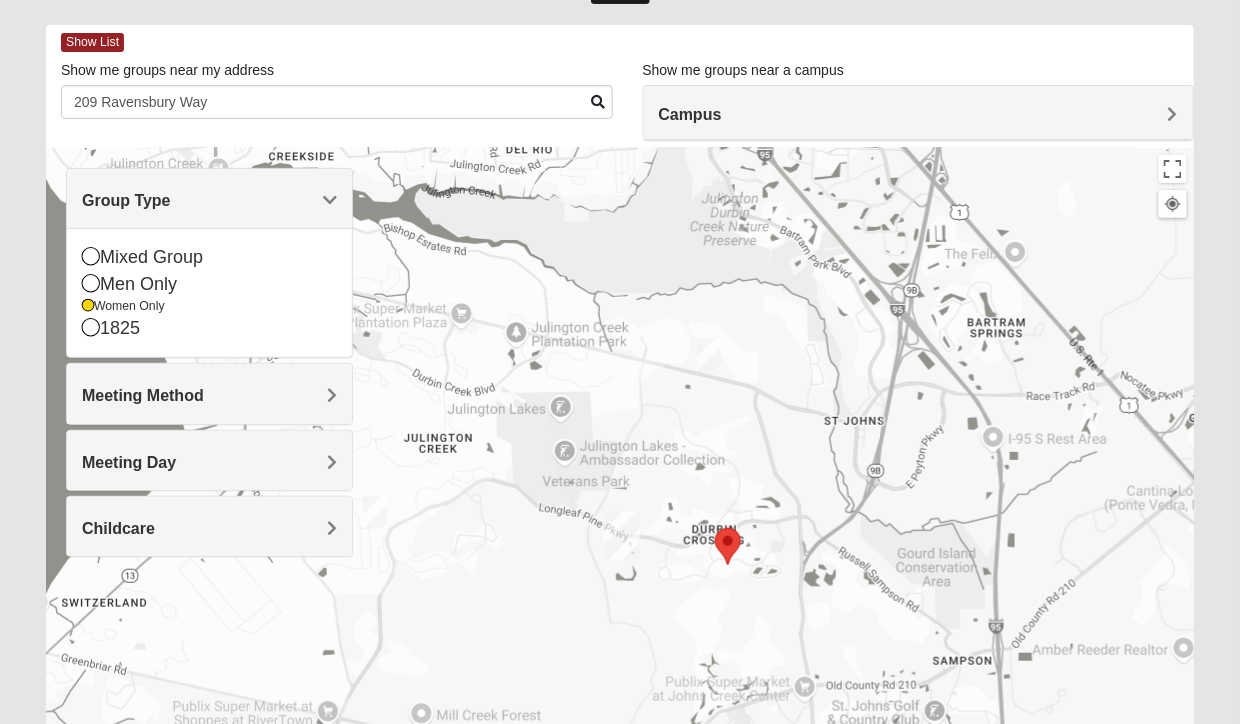 click on "Meeting Method" at bounding box center (209, 395) 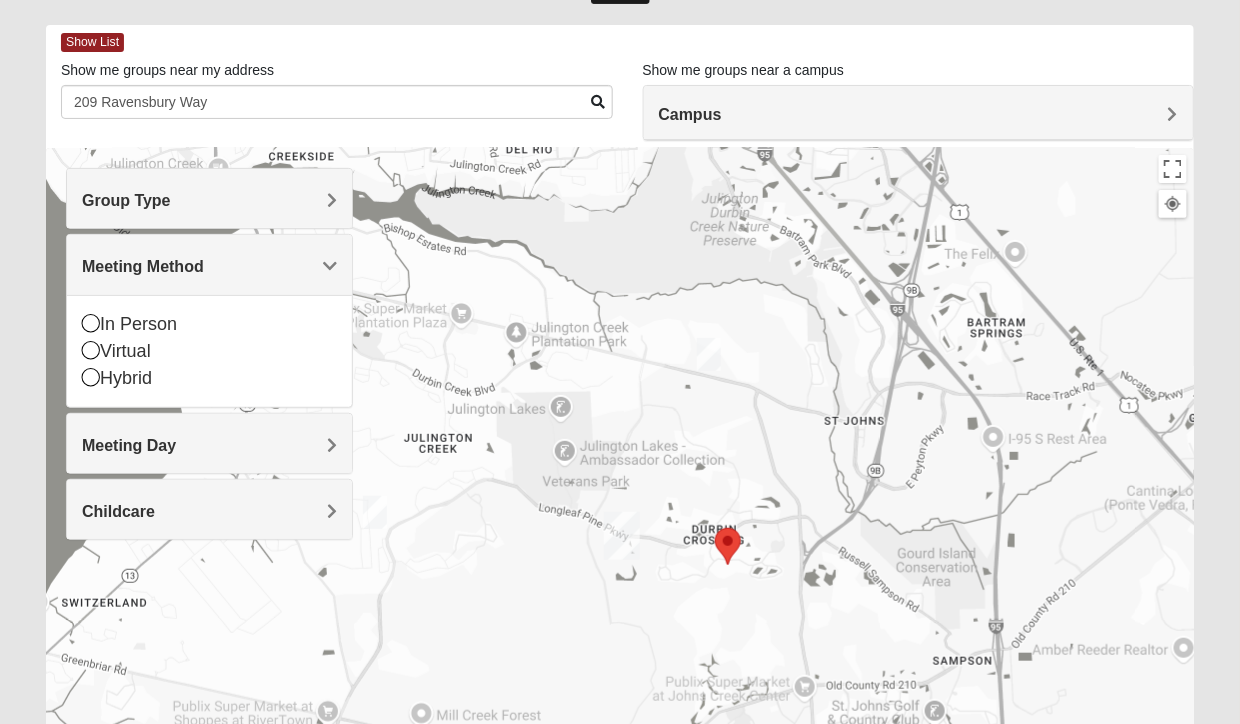 click on "In Person" at bounding box center (209, 324) 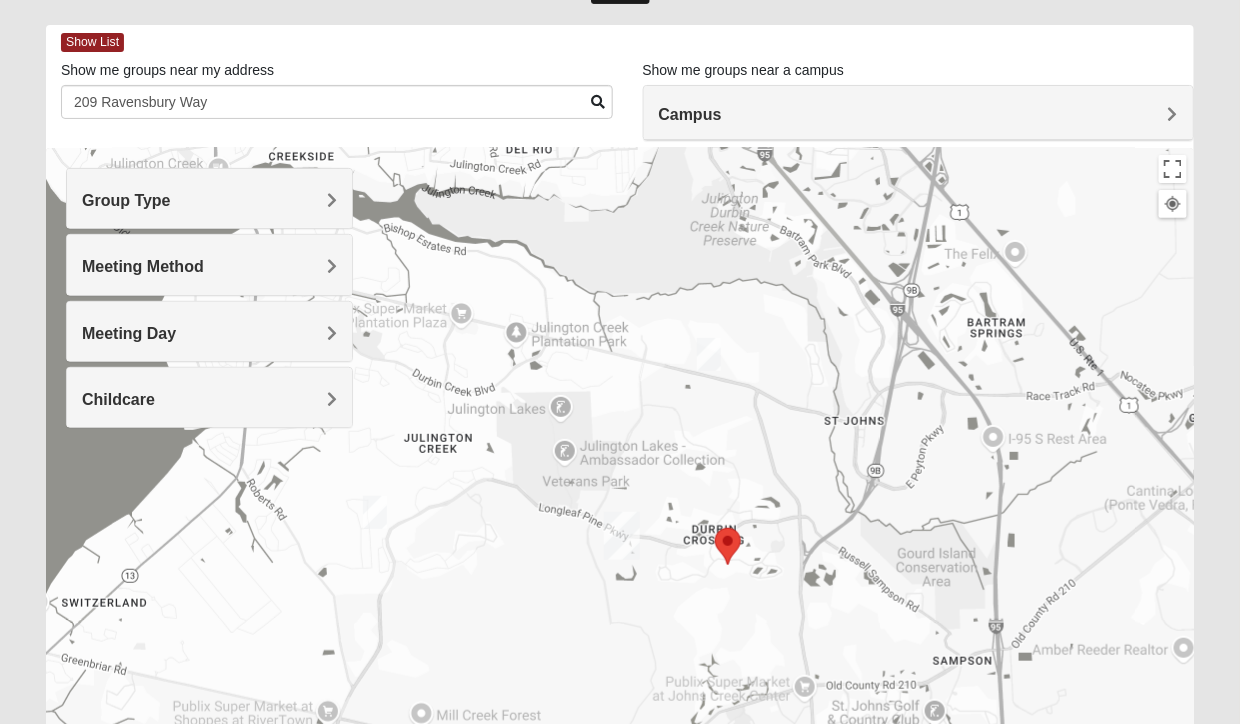 click on "Childcare" at bounding box center (209, 397) 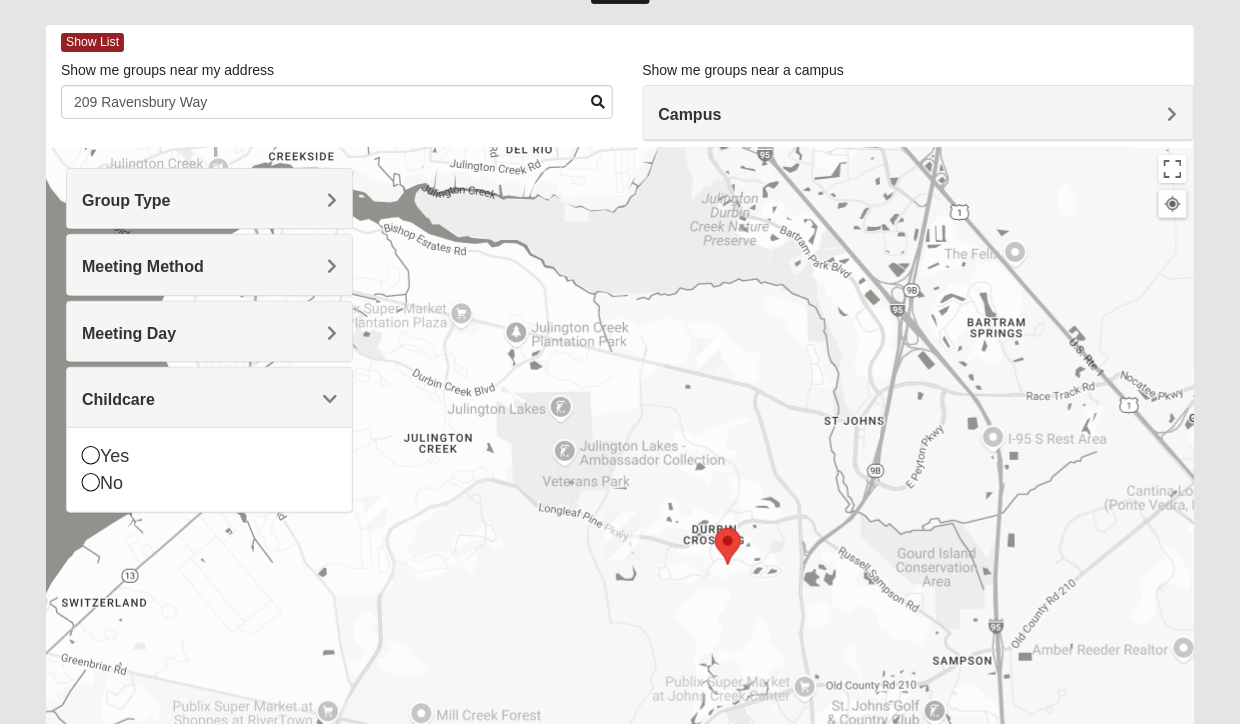 click at bounding box center [91, 482] 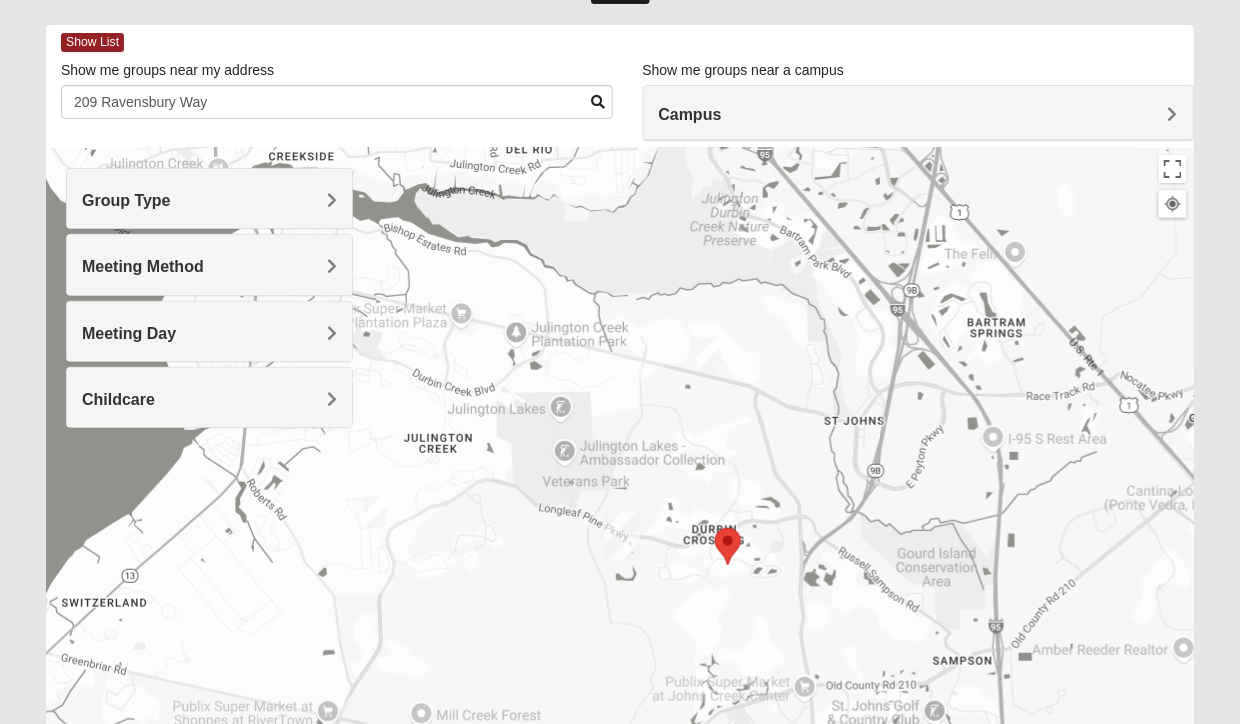 click on "Meeting Day" at bounding box center (129, 333) 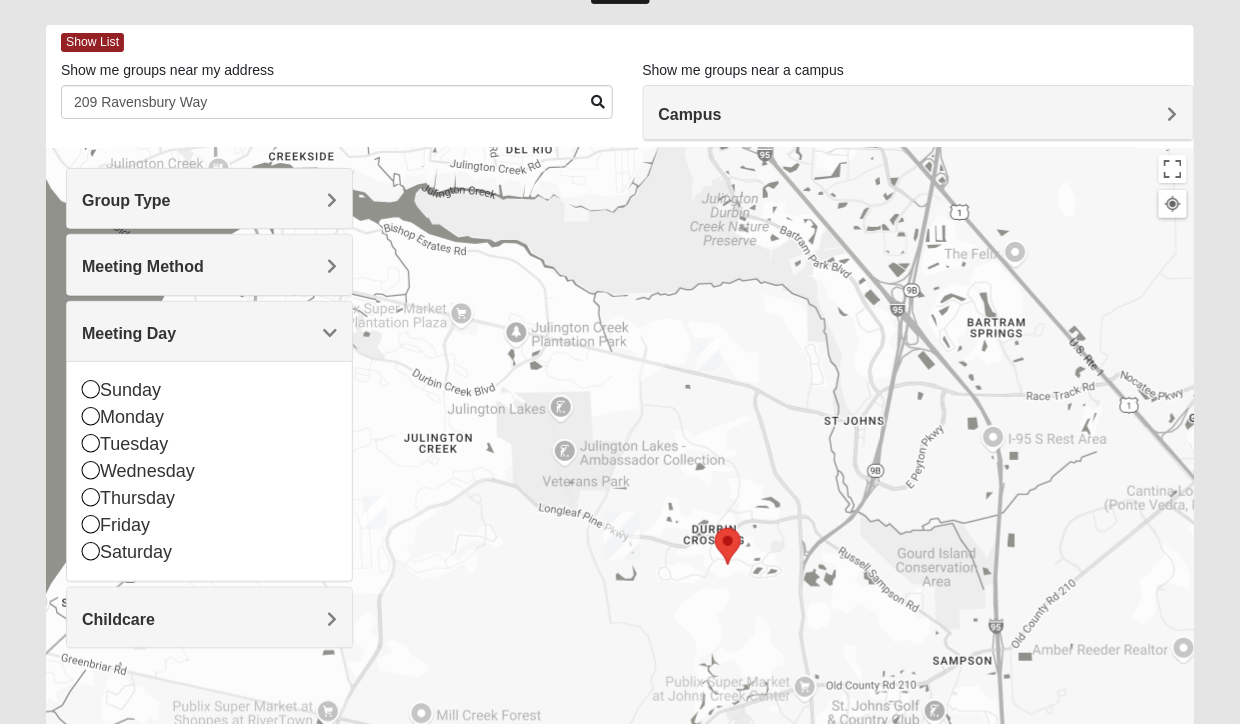click at bounding box center [709, 354] 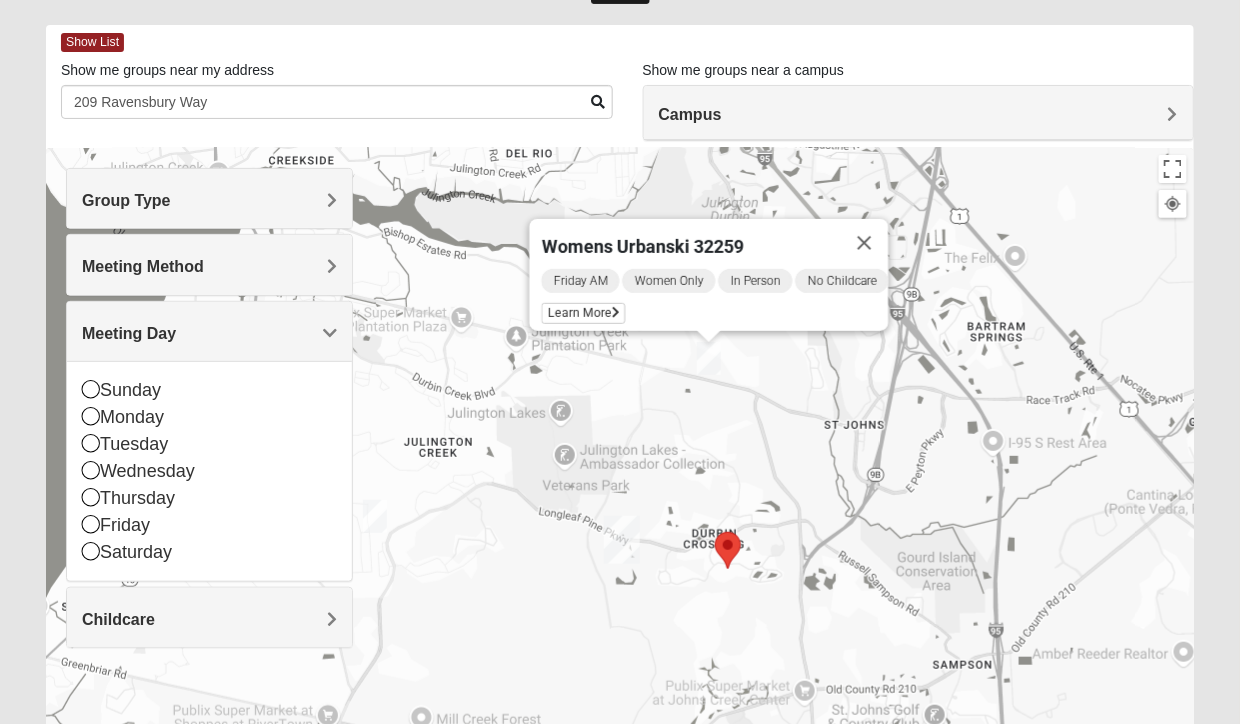 click at bounding box center [375, 516] 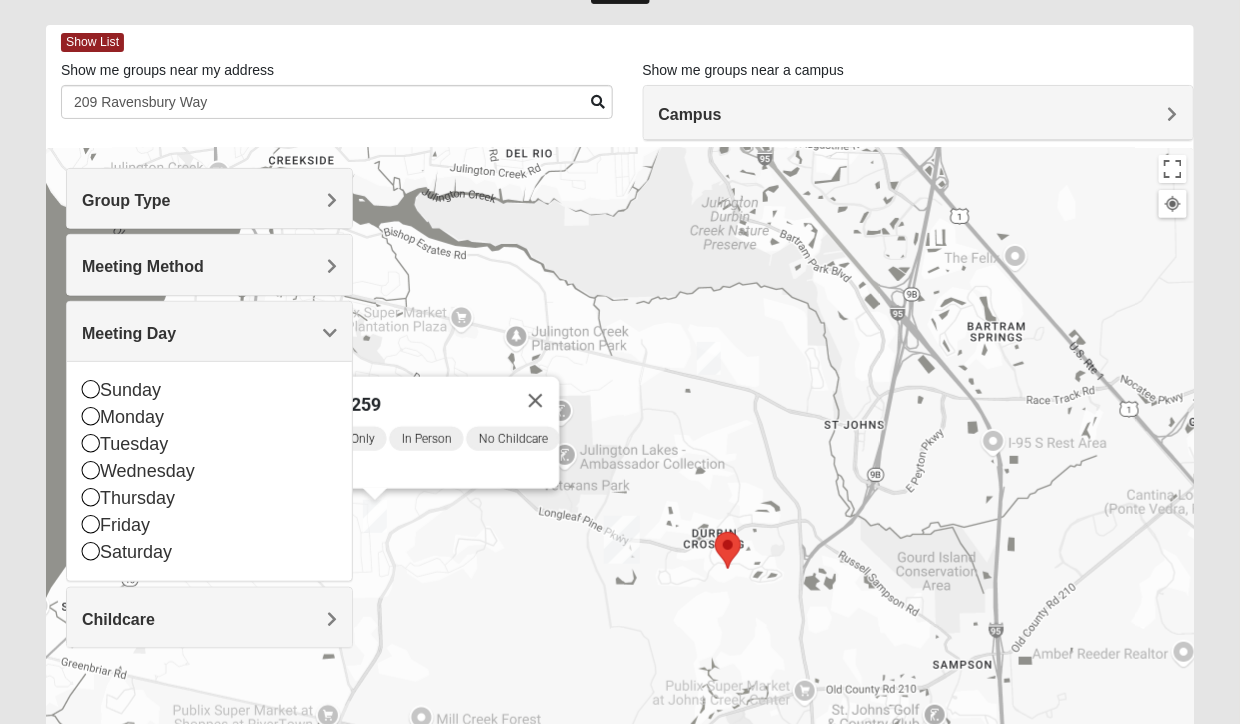 click on "Womens Crane [ZIP] Tuesday PM Women Only In Person No Childcare Learn More" at bounding box center [620, 548] 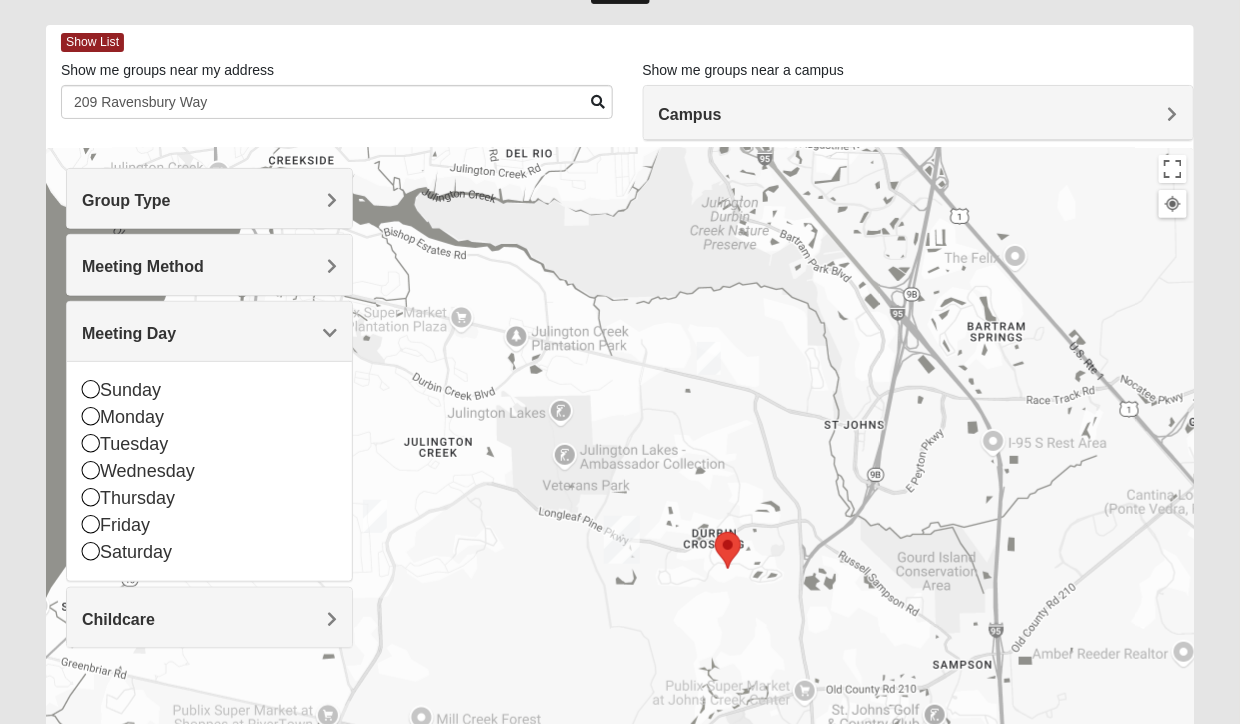 click at bounding box center (728, 550) 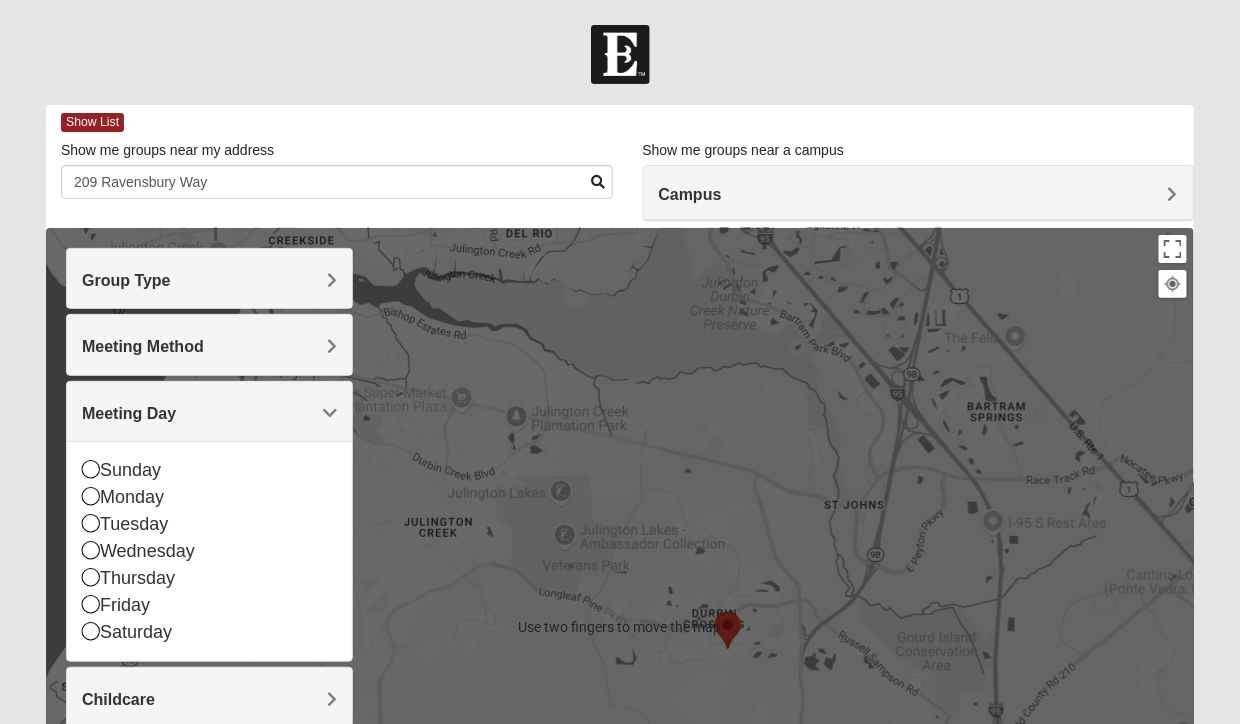 scroll, scrollTop: 0, scrollLeft: 0, axis: both 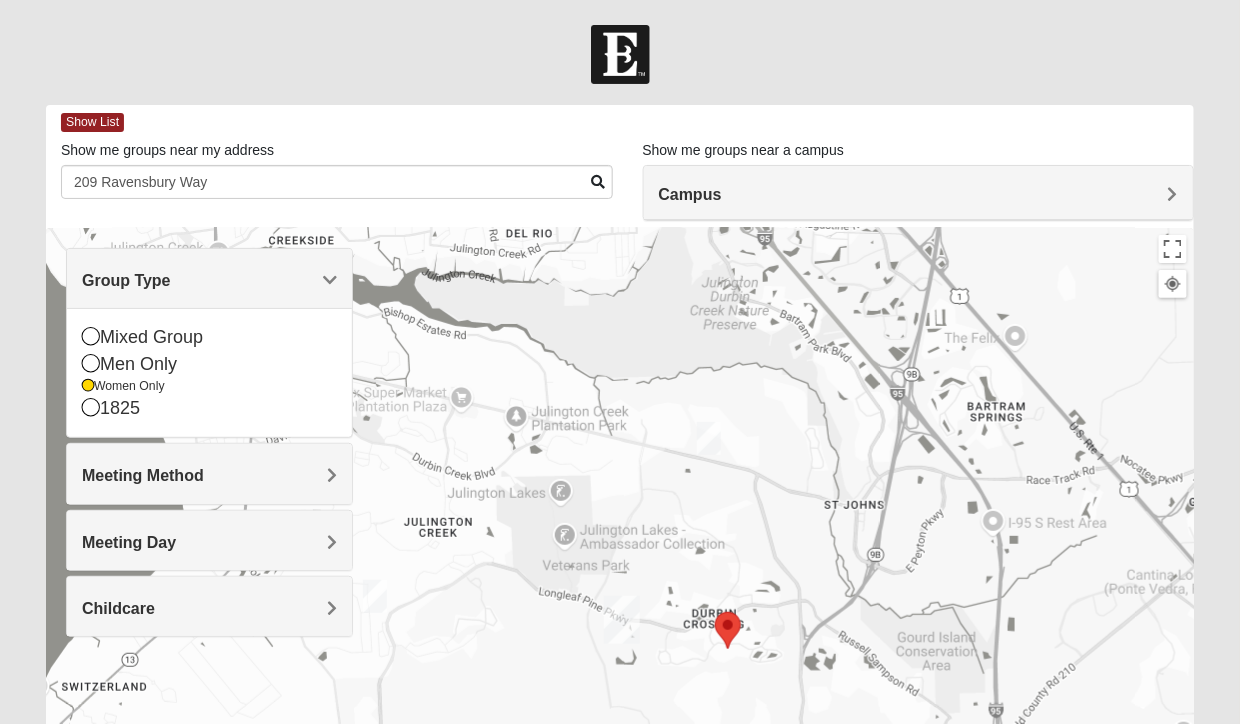 click on "Meeting Method" at bounding box center (209, 475) 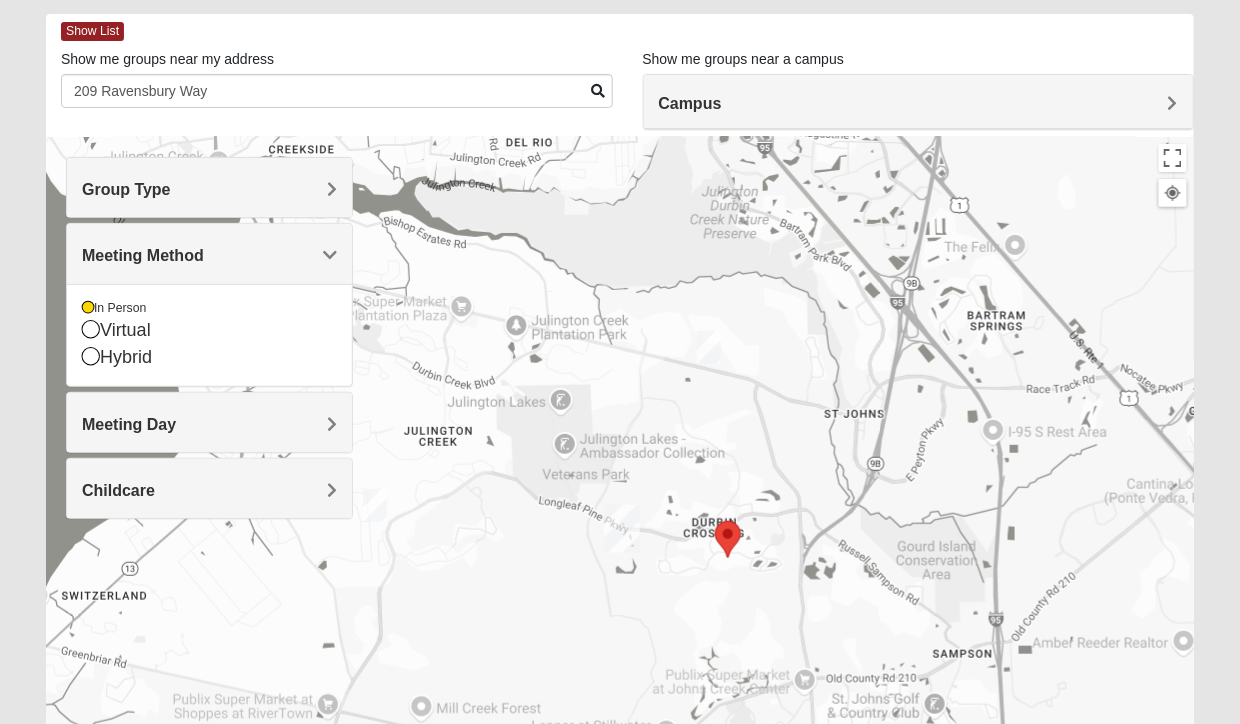 scroll, scrollTop: 92, scrollLeft: 0, axis: vertical 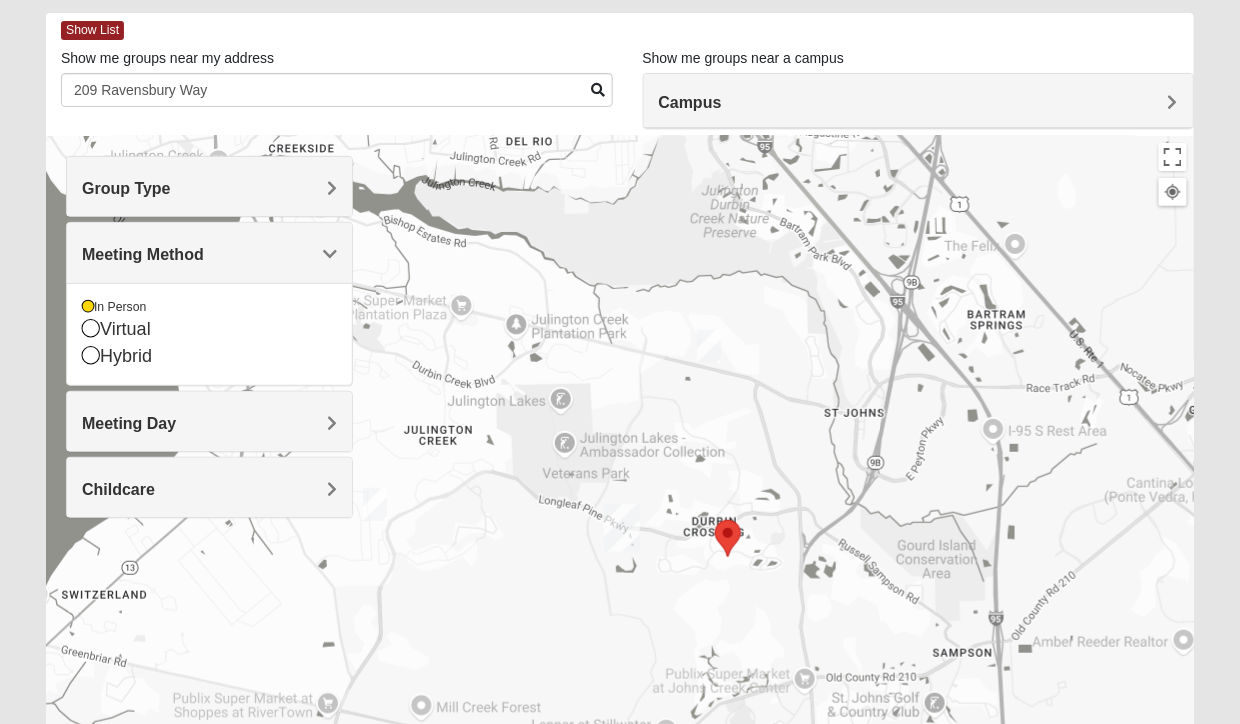 click on "Meeting Day" at bounding box center [129, 423] 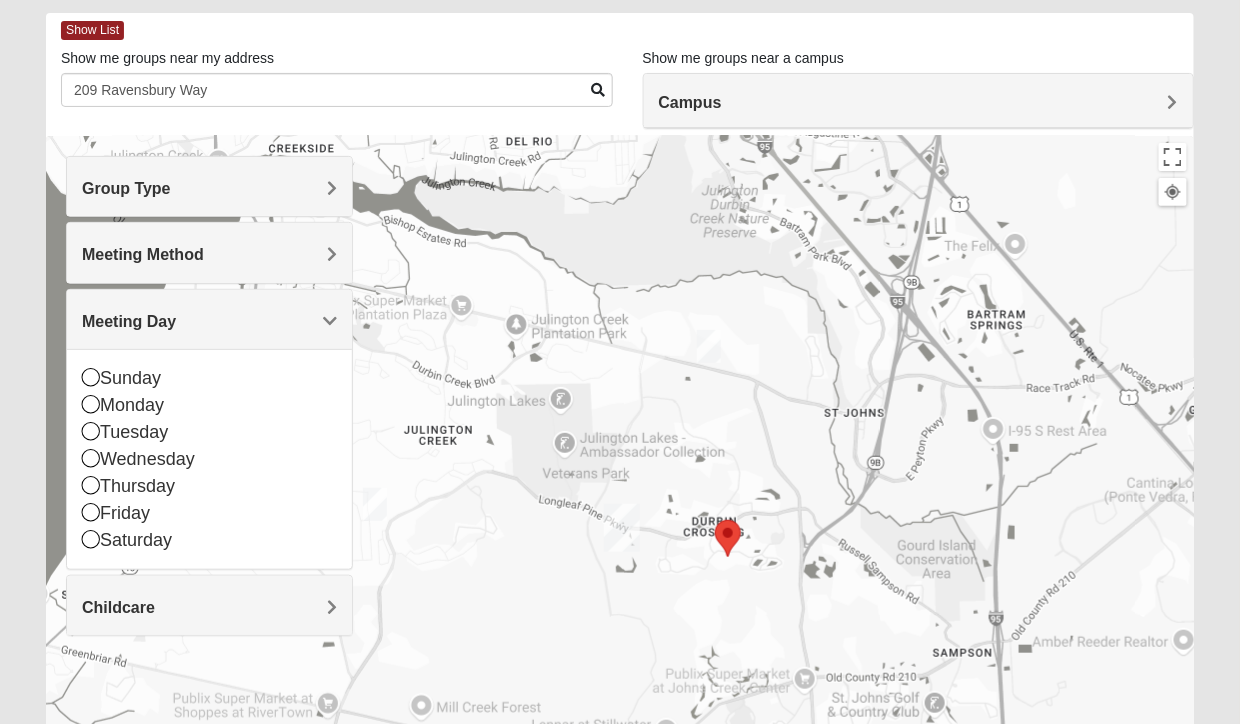 click at bounding box center (620, 536) 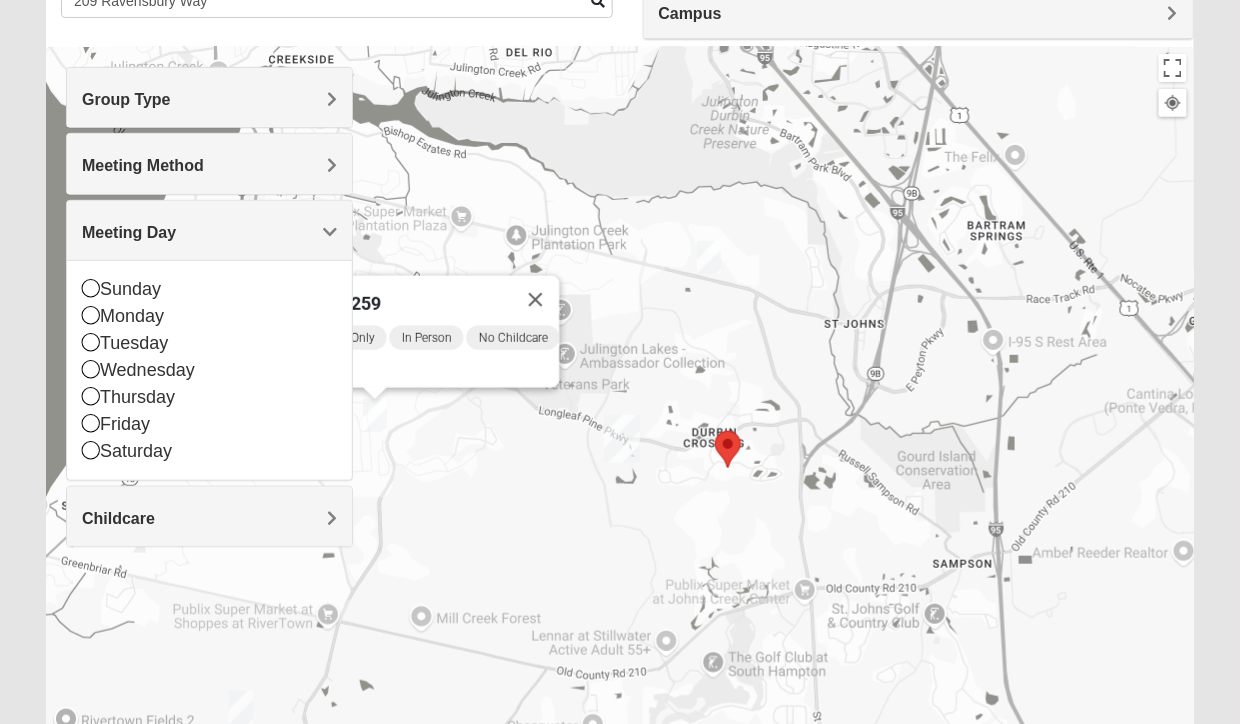 scroll, scrollTop: 0, scrollLeft: 0, axis: both 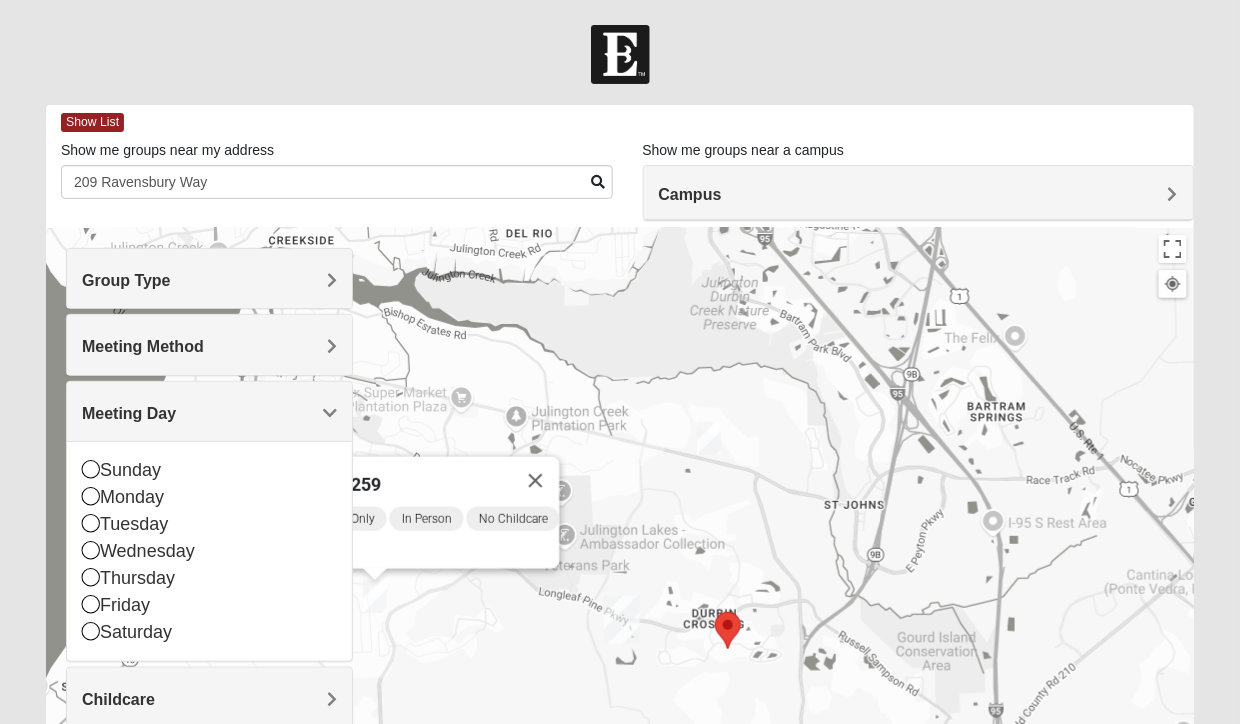 click on "Campus" at bounding box center [690, 194] 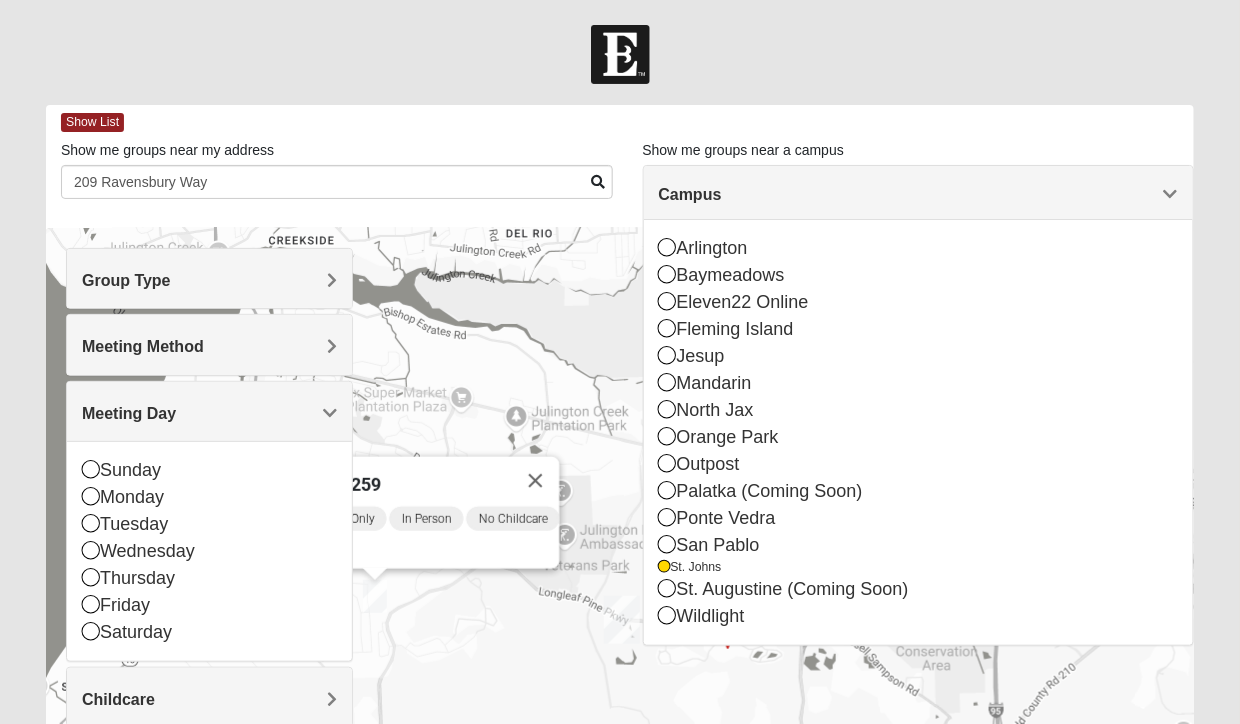 click at bounding box center [620, 54] 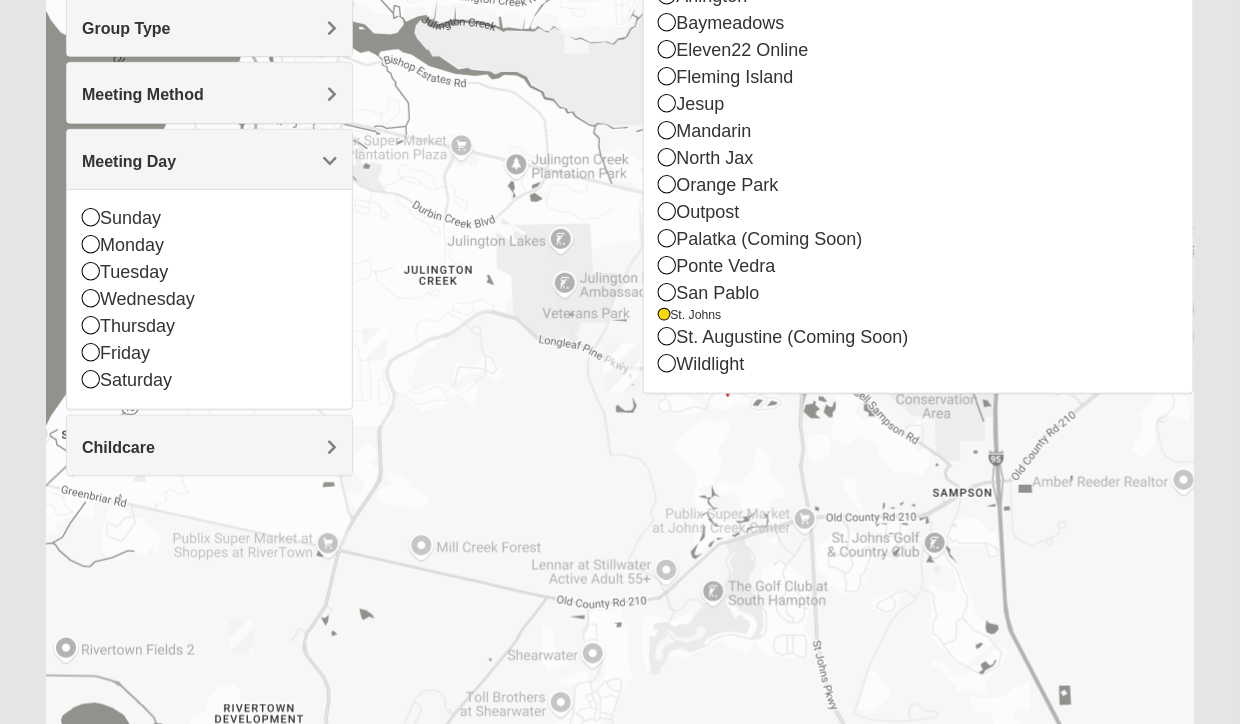 scroll, scrollTop: 252, scrollLeft: 0, axis: vertical 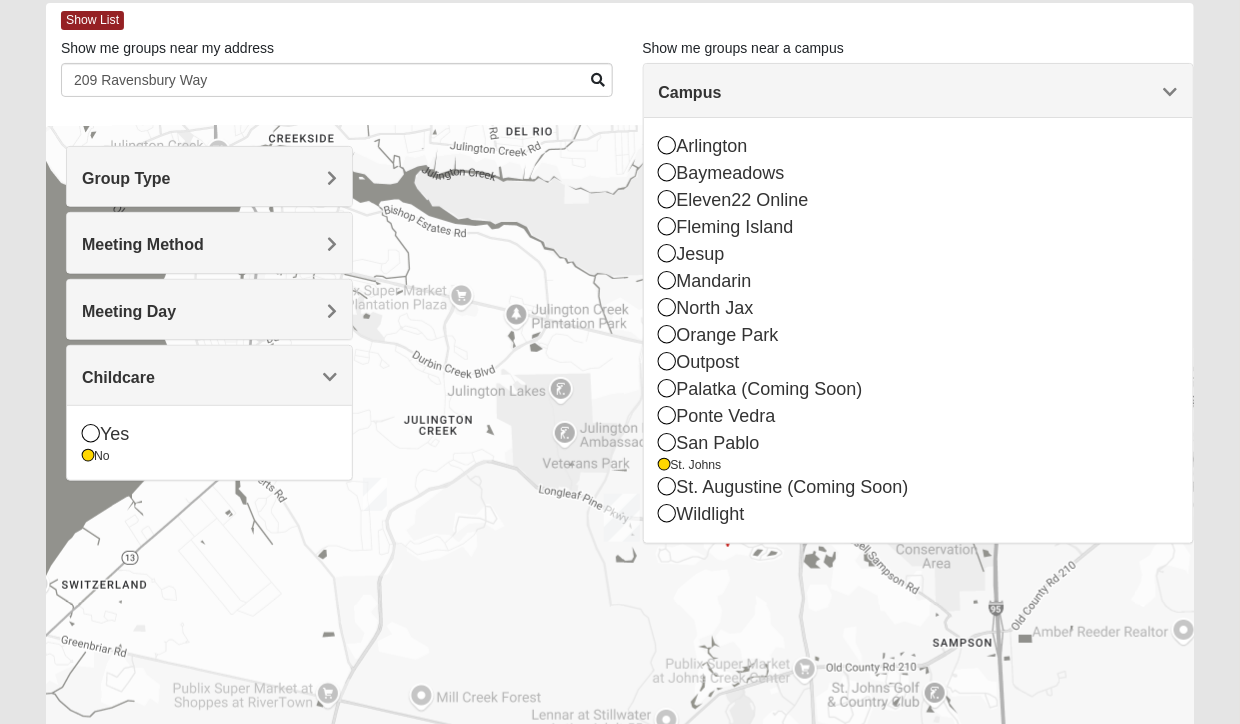 click on "Meeting Day" at bounding box center (209, 309) 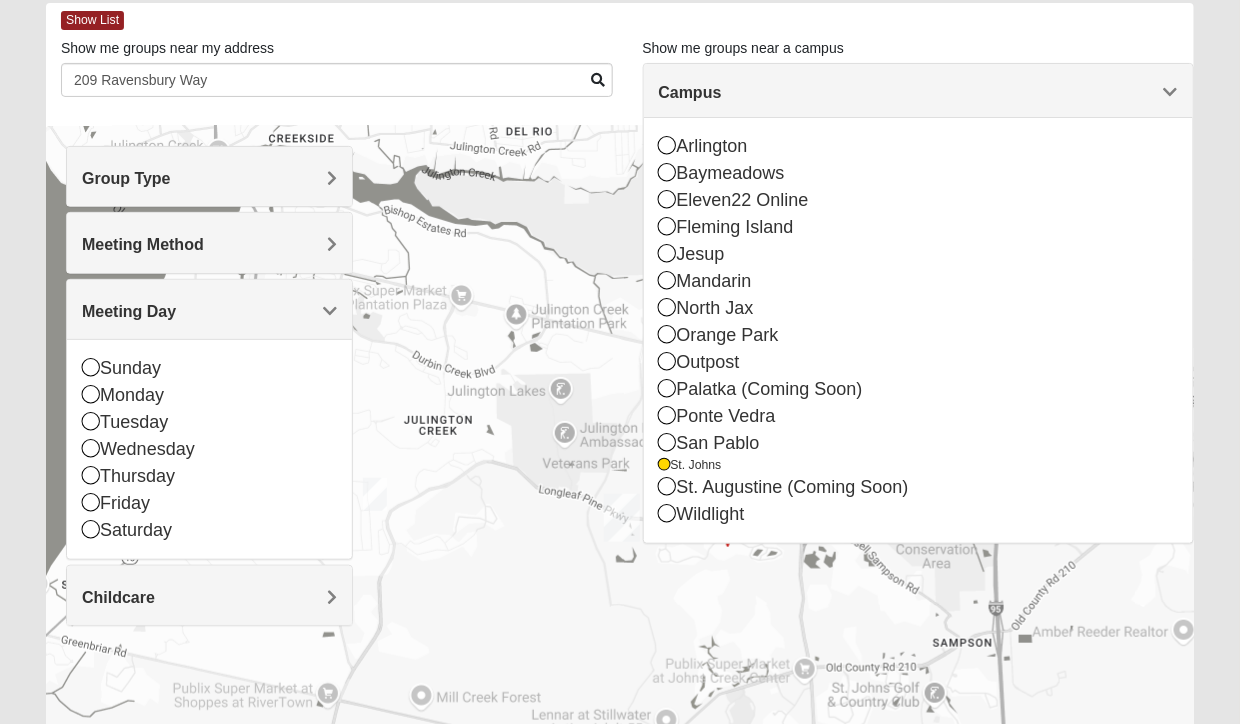 click on "Monday" at bounding box center [209, 395] 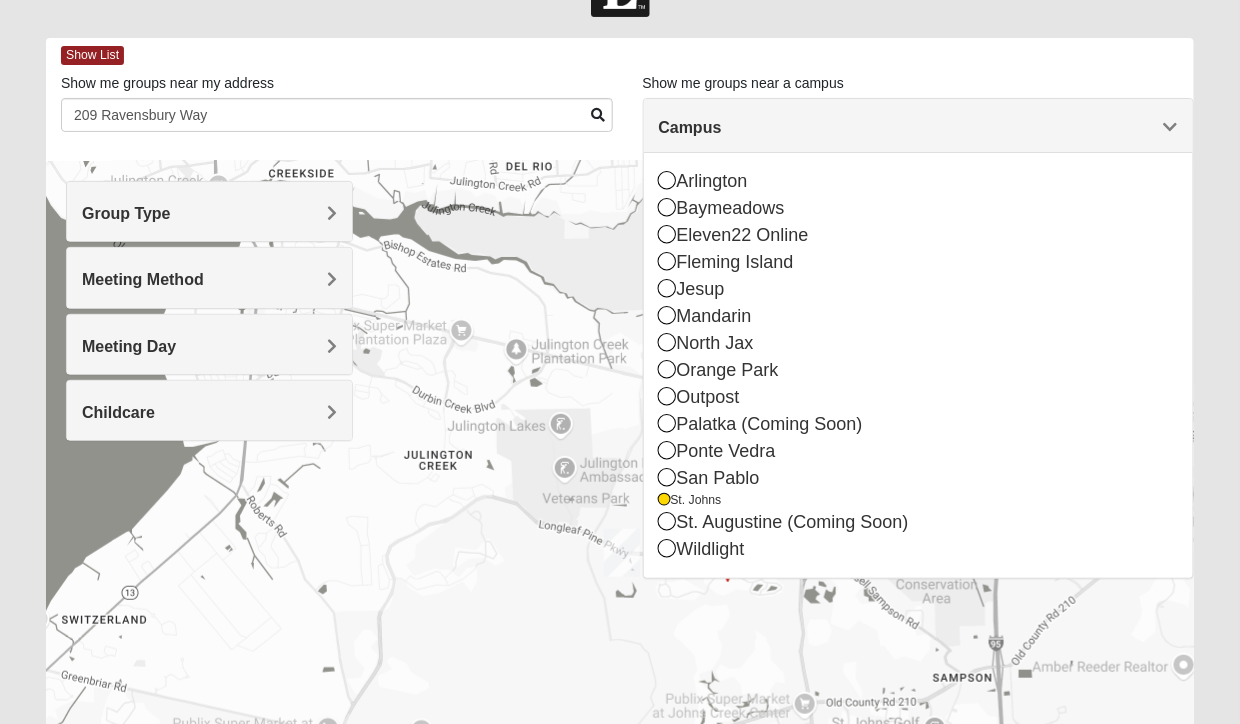 scroll, scrollTop: 53, scrollLeft: 0, axis: vertical 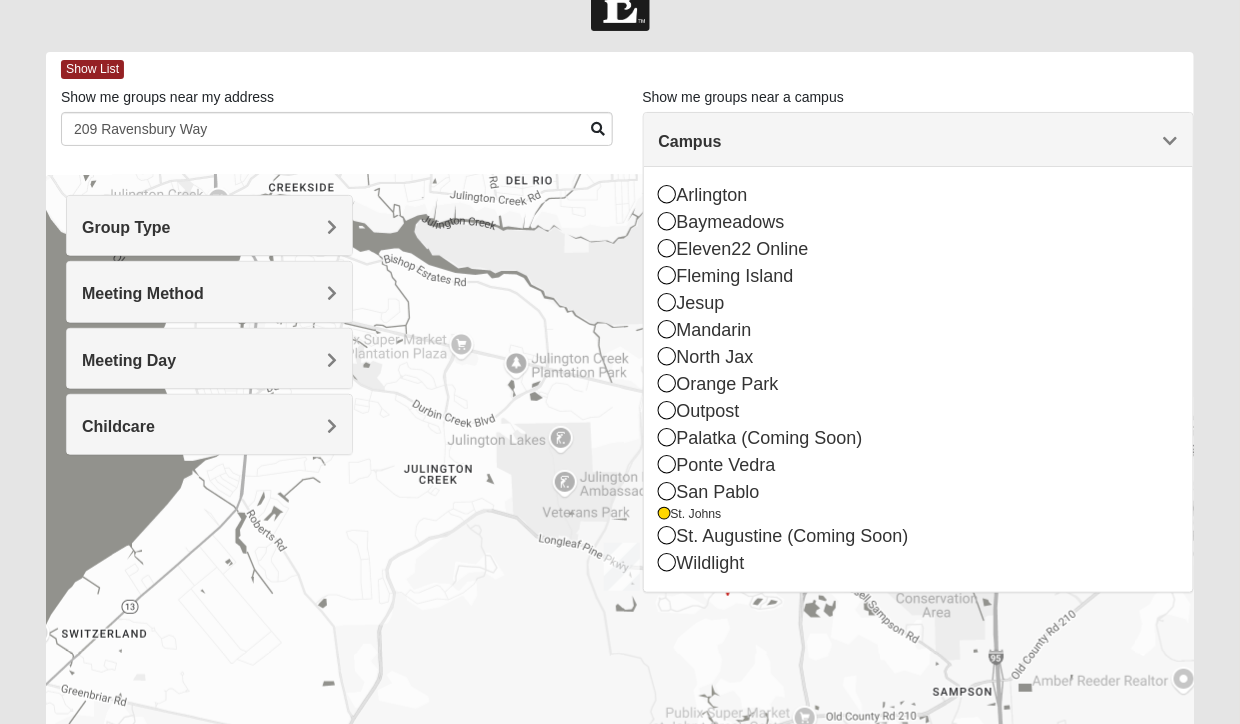 click at bounding box center (620, 575) 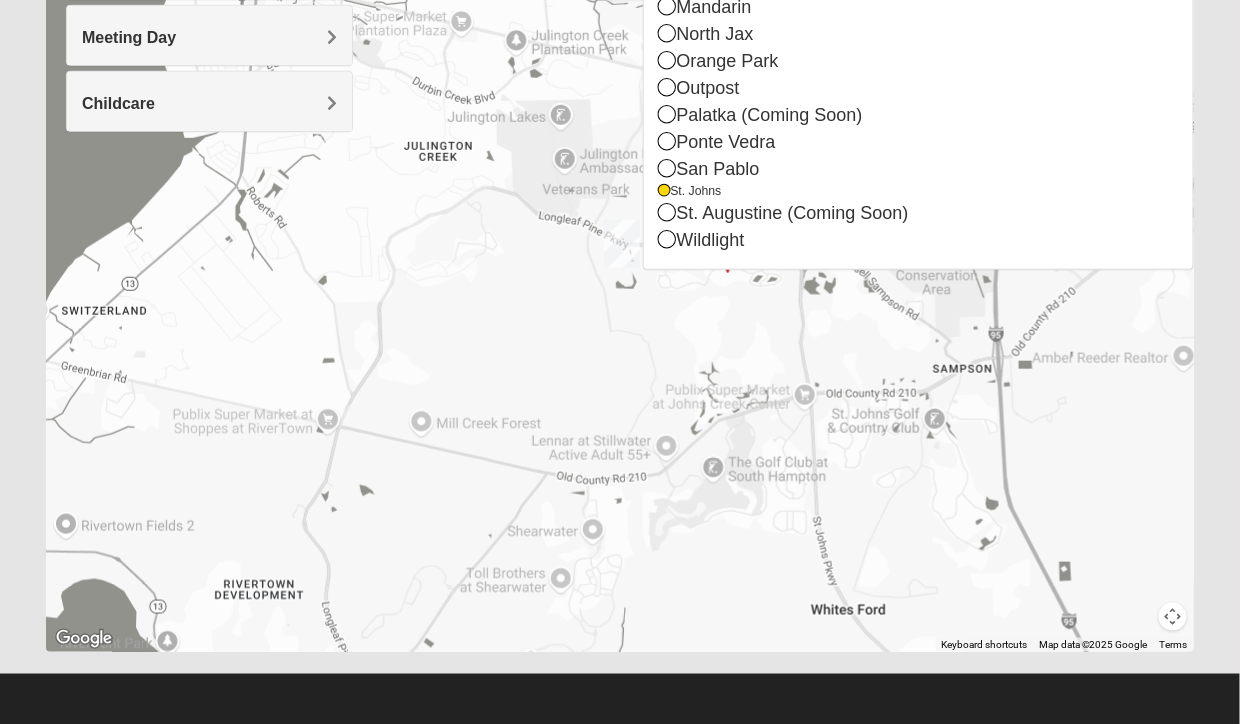 scroll, scrollTop: 377, scrollLeft: 0, axis: vertical 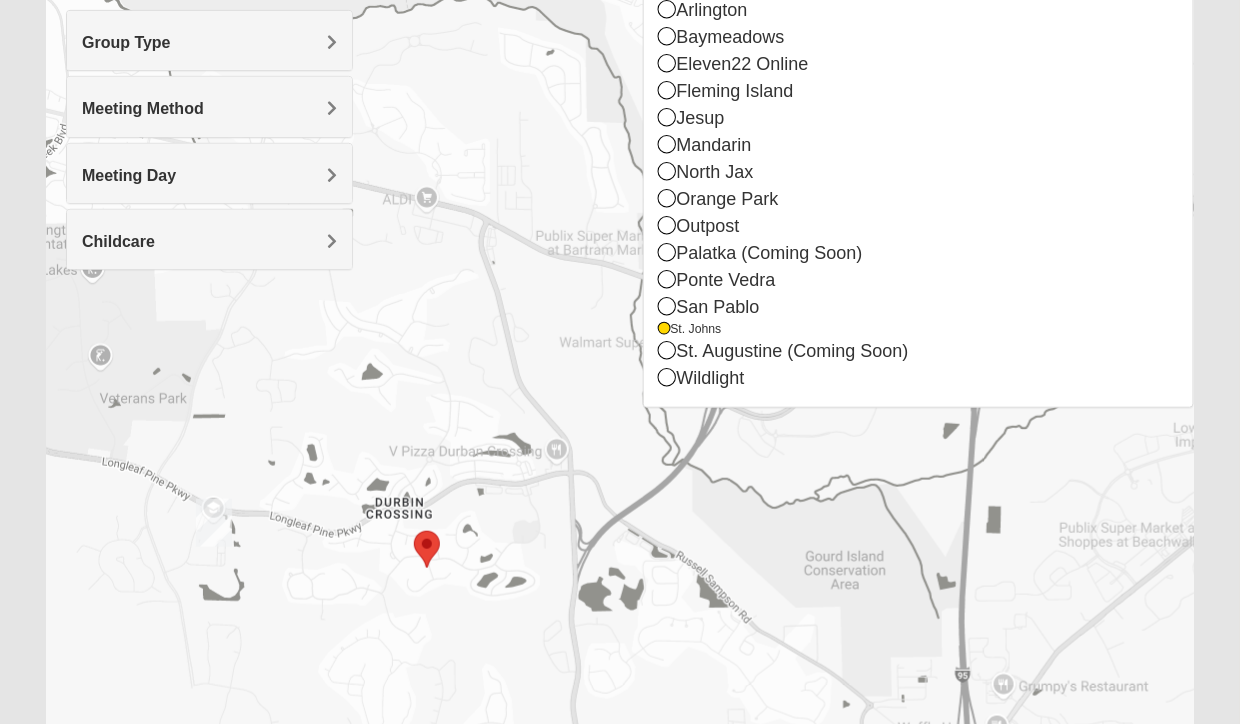 click at bounding box center (620, 390) 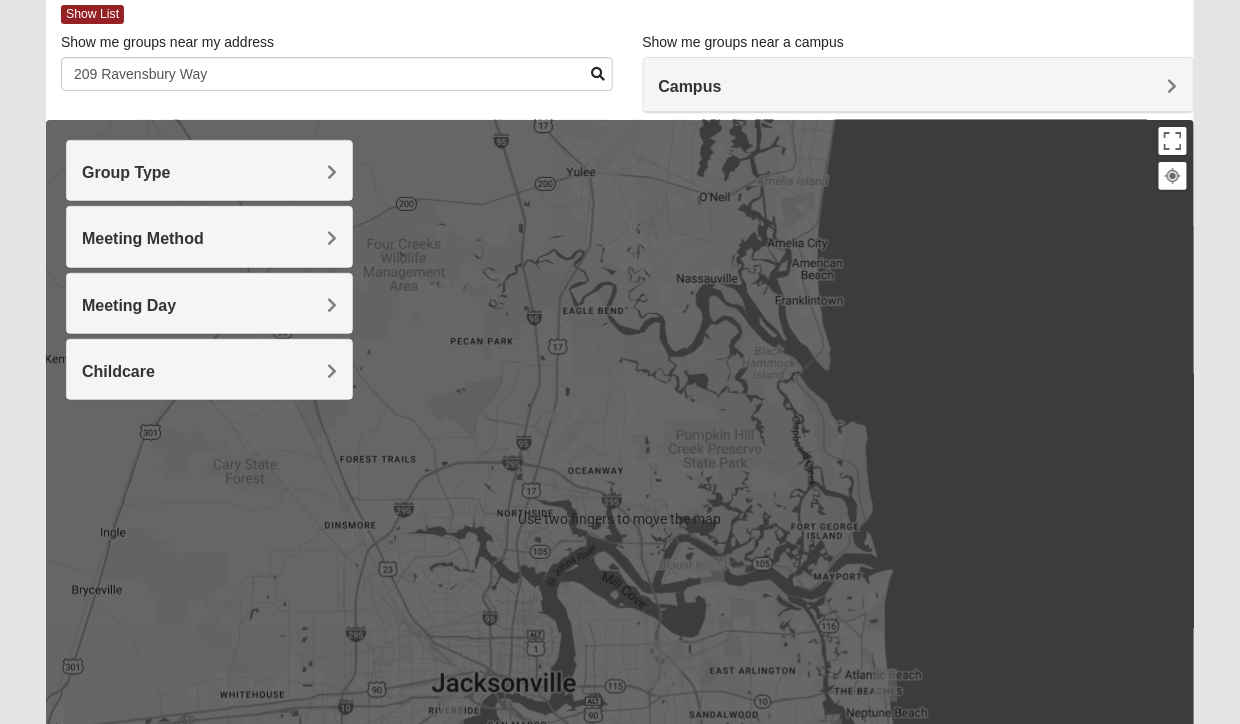 scroll, scrollTop: 0, scrollLeft: 0, axis: both 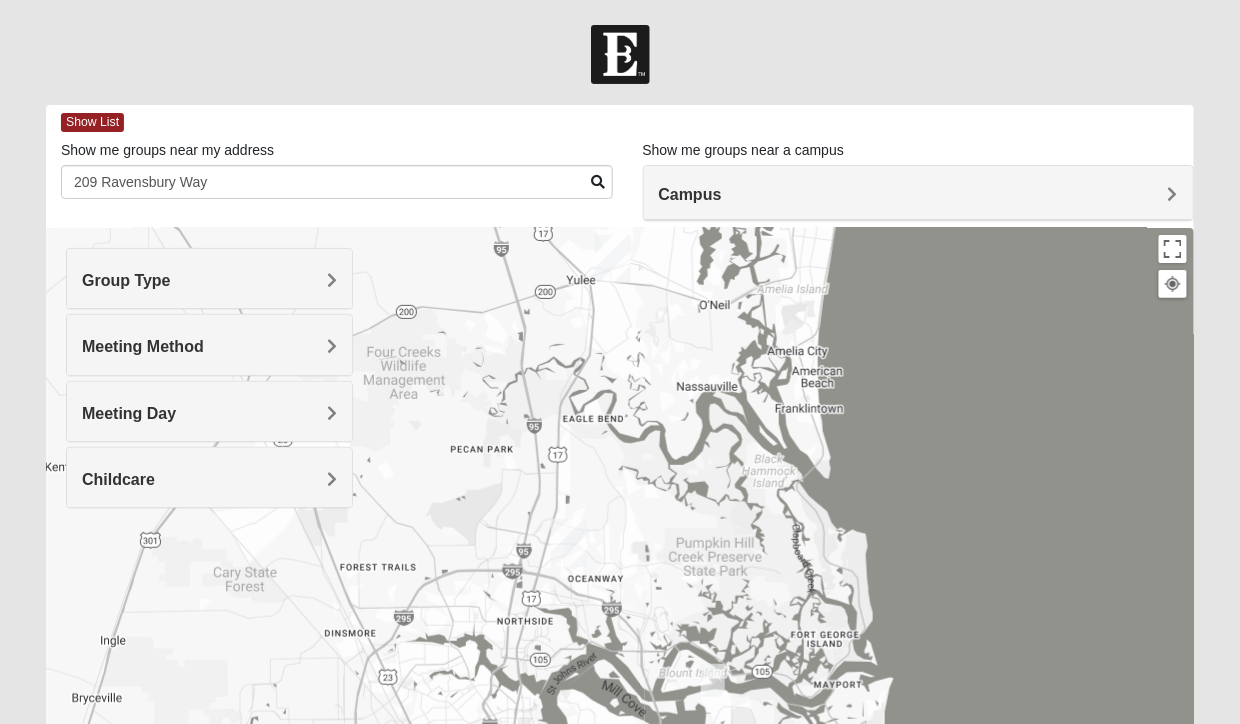click on "Campus" at bounding box center (919, 193) 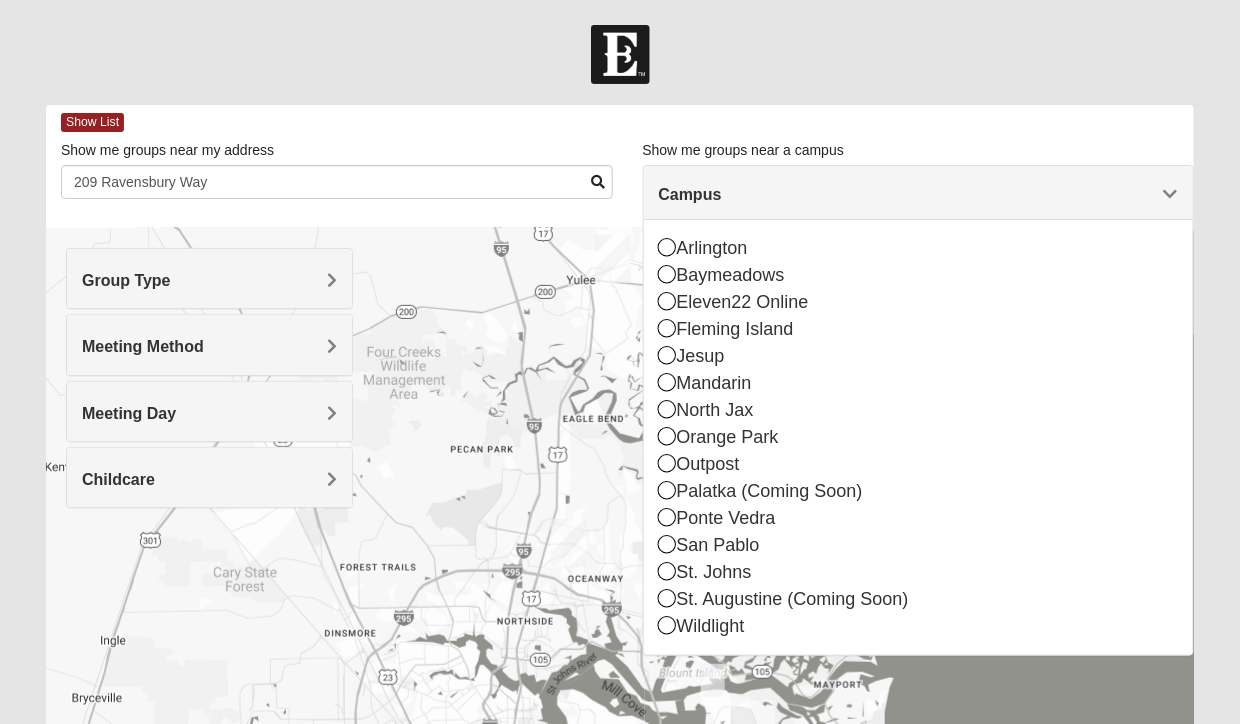 click at bounding box center (668, 571) 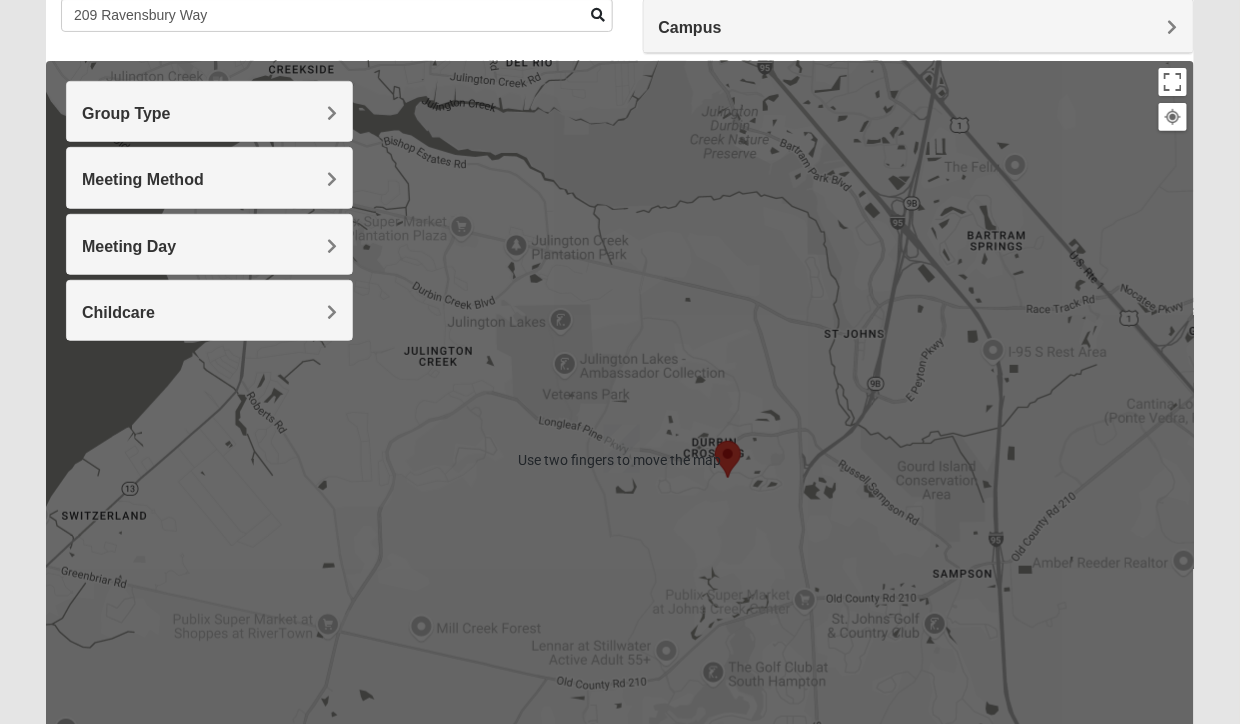 scroll, scrollTop: 168, scrollLeft: 0, axis: vertical 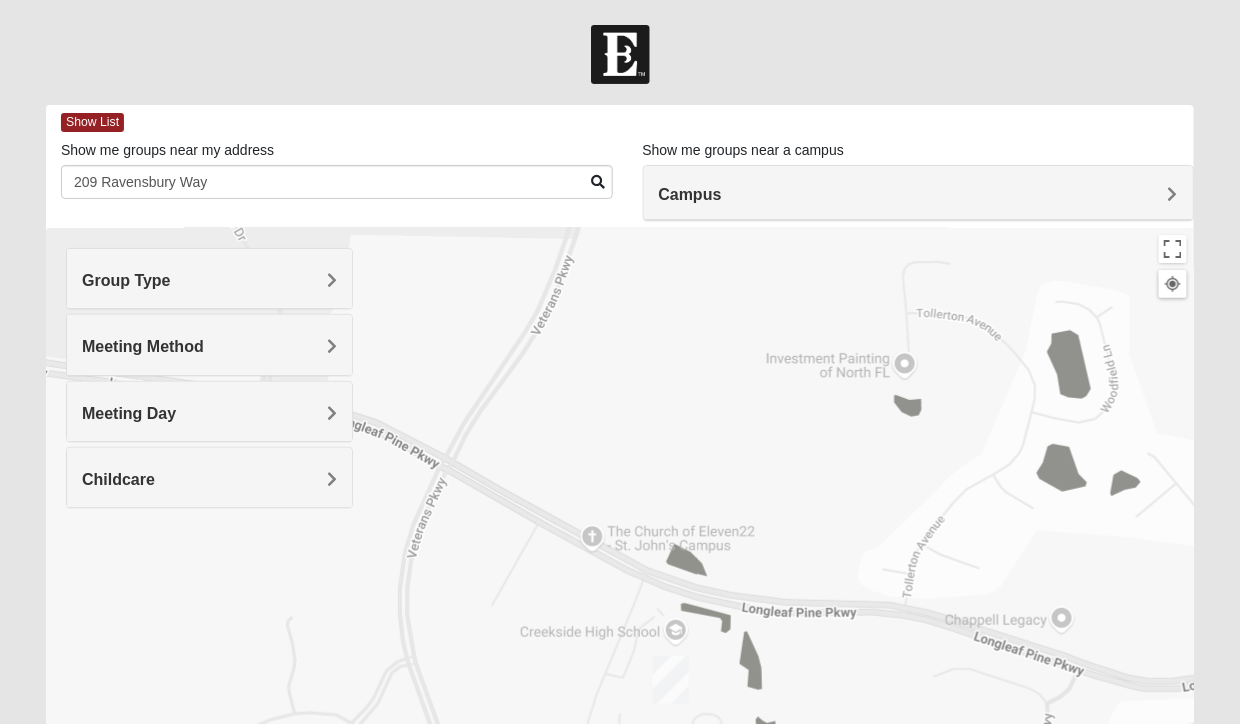 click on "Campus" at bounding box center [919, 194] 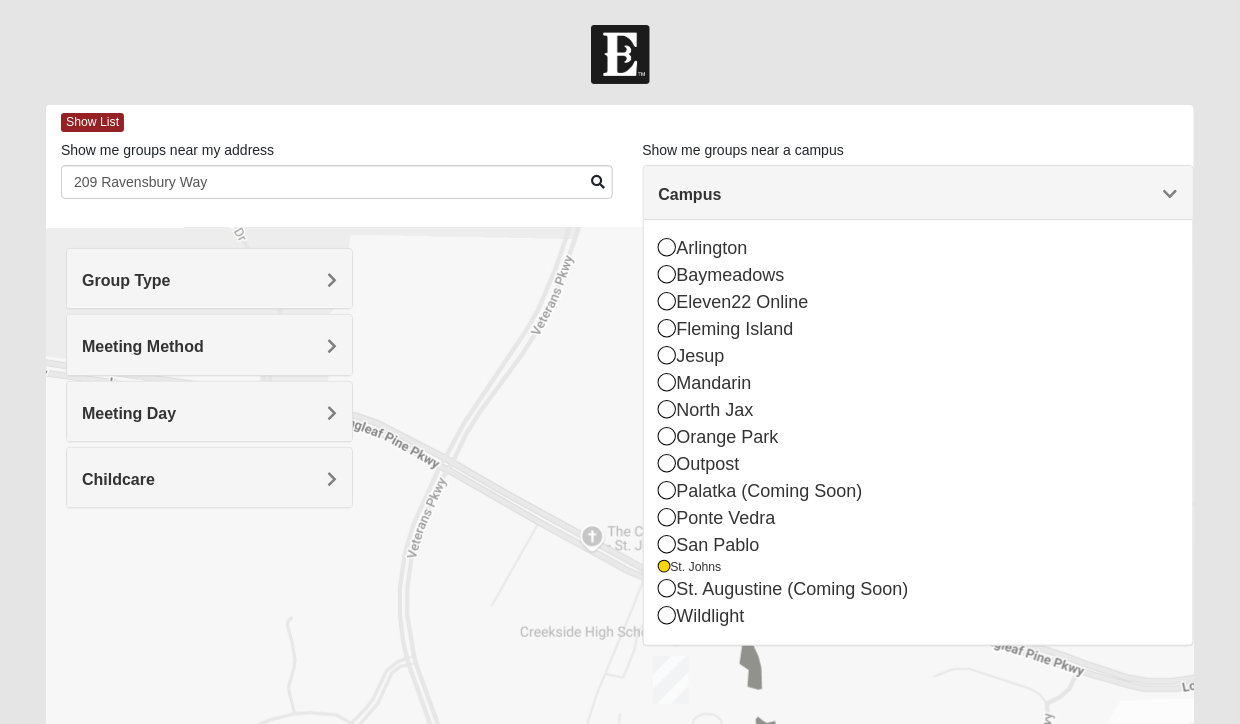 click at bounding box center (665, 567) 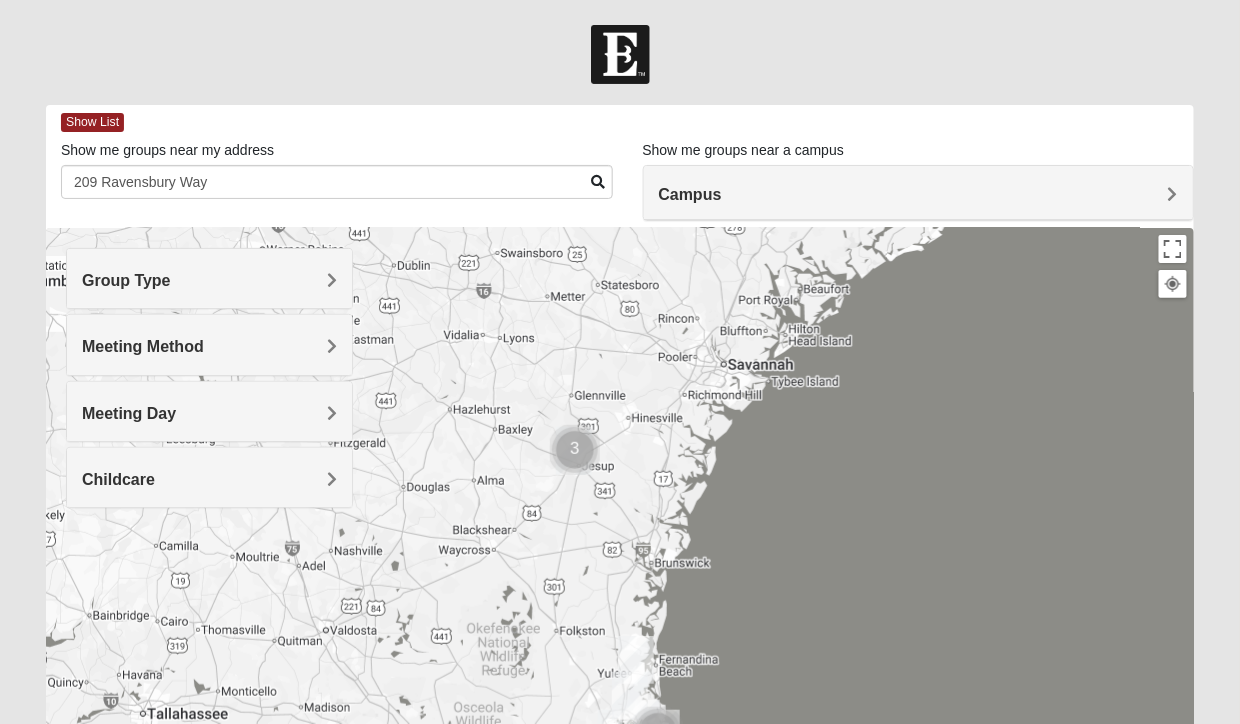 click on "Campus" at bounding box center (690, 194) 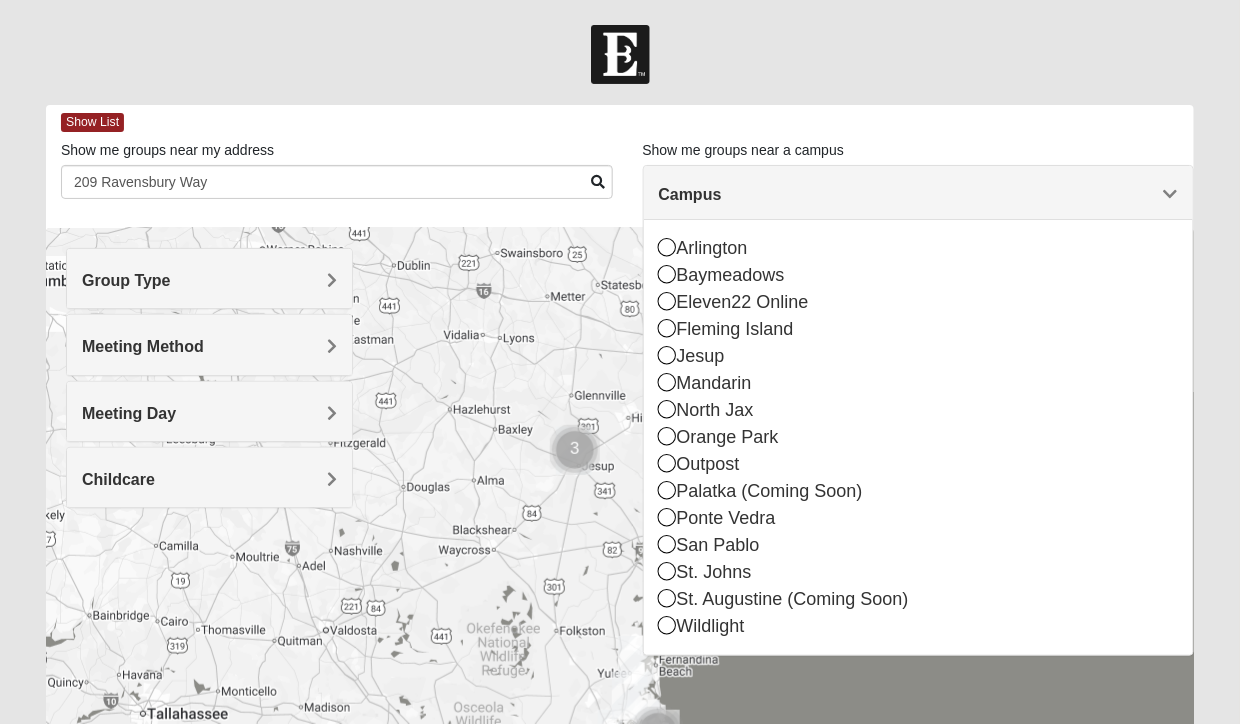 click at bounding box center [668, 571] 